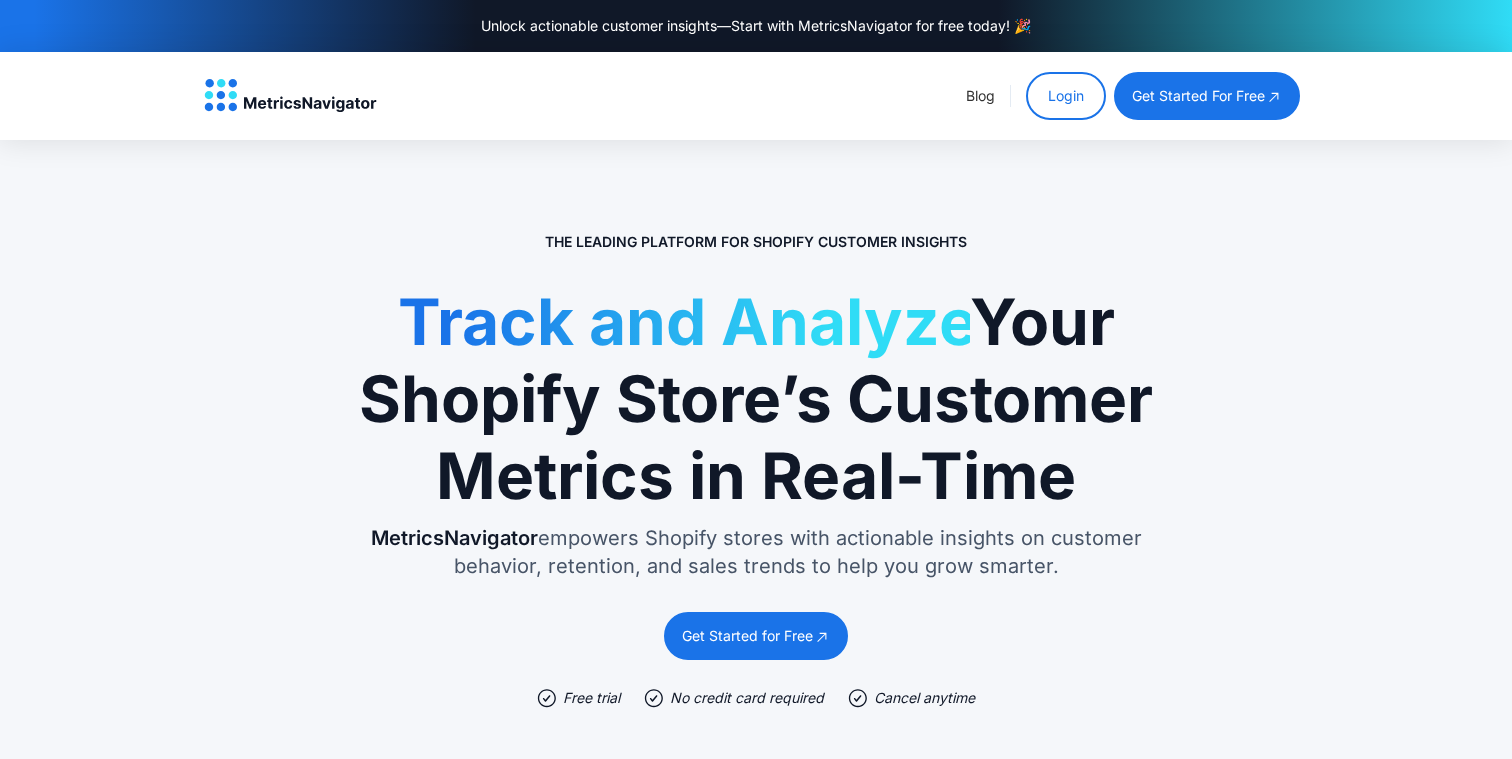 scroll, scrollTop: 0, scrollLeft: 0, axis: both 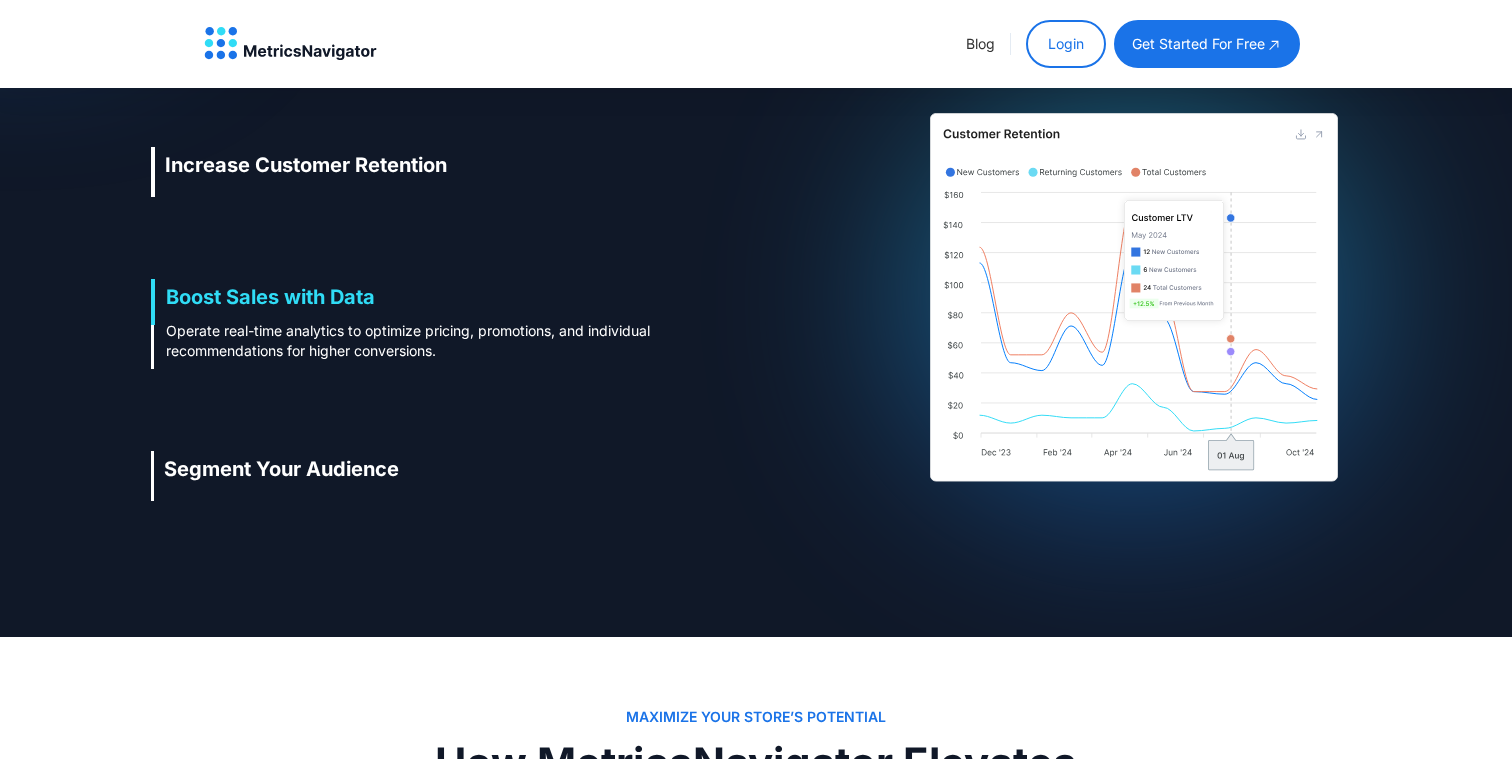 click on "Segment Your Audience" at bounding box center (281, 469) 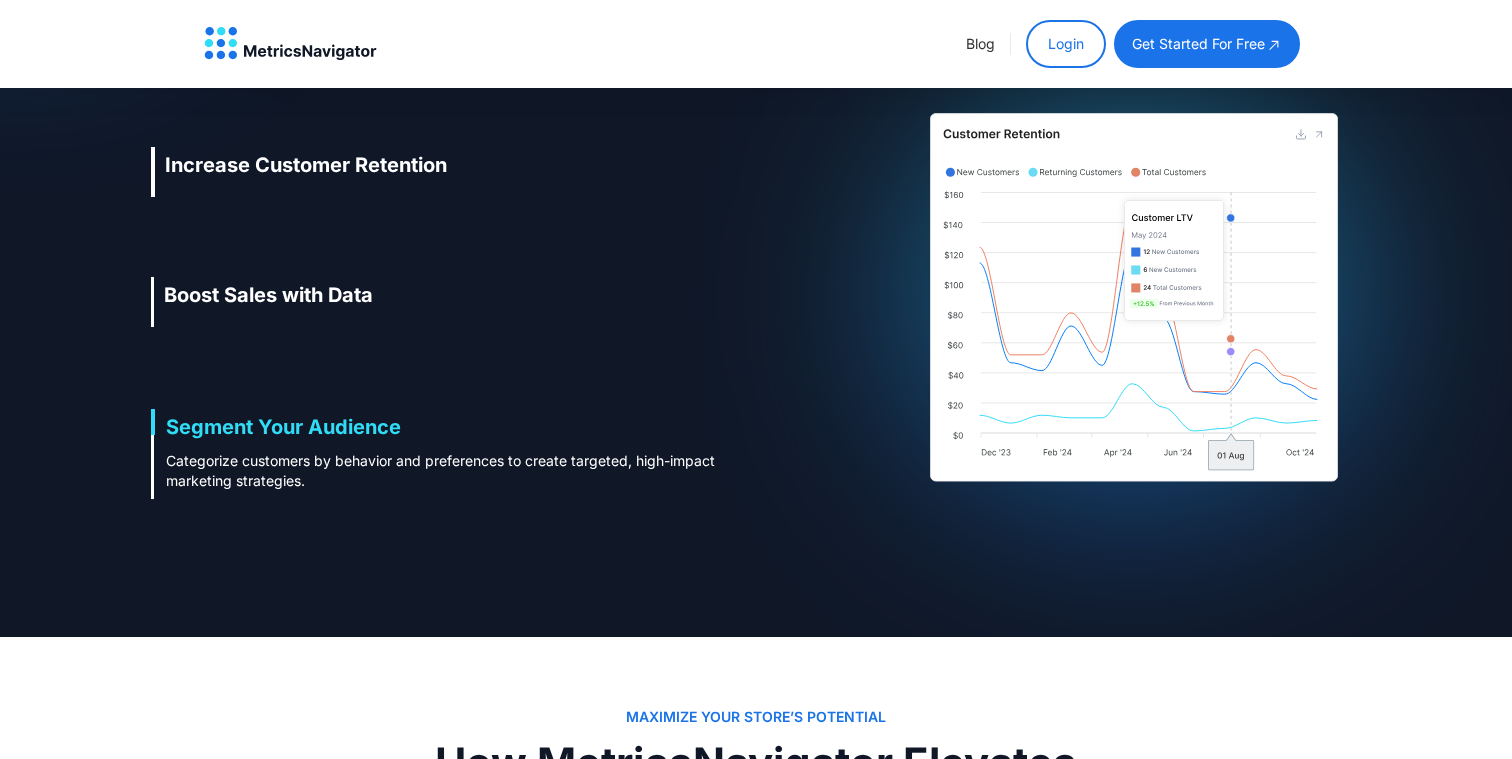click on "Boost Sales with Data" at bounding box center [268, 295] 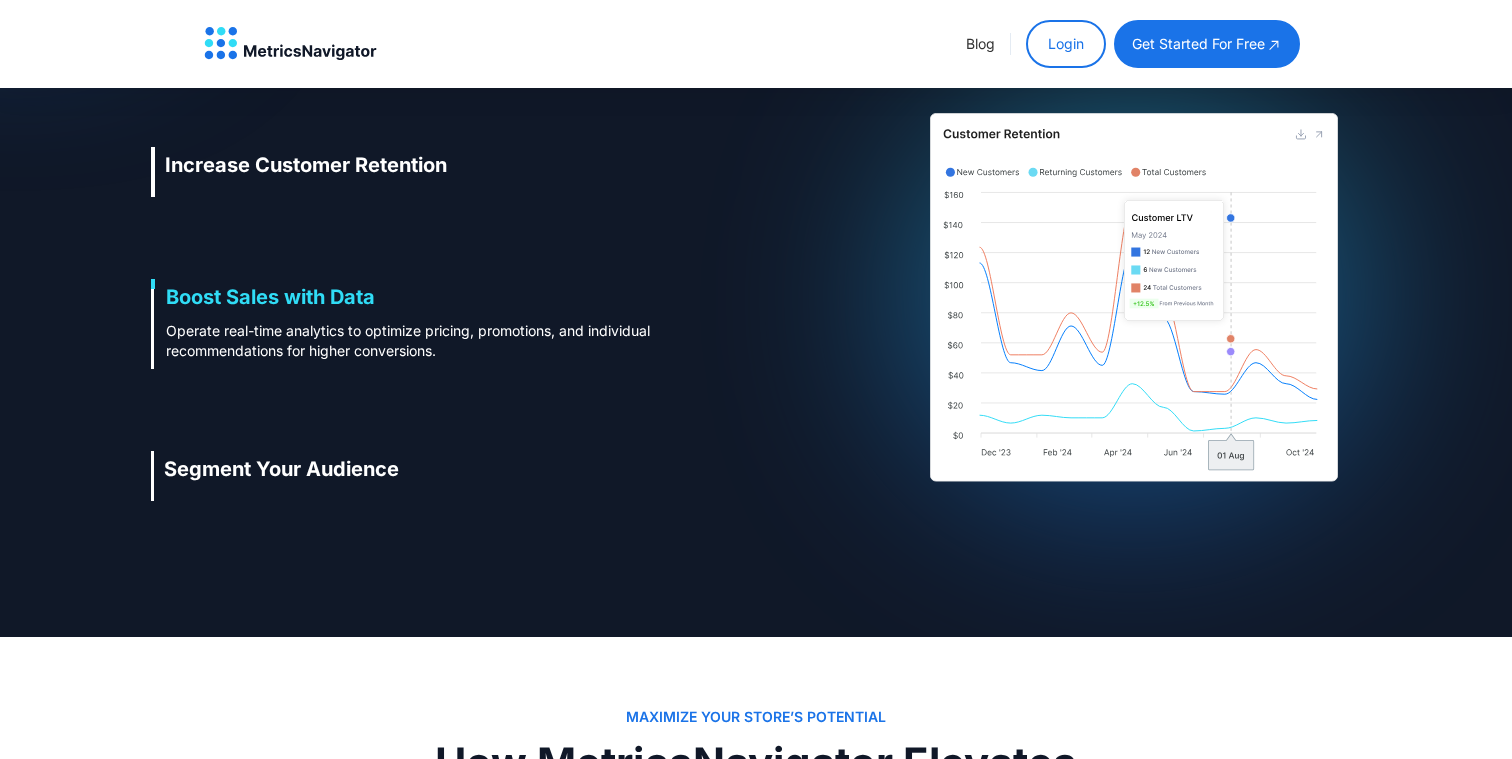 click on "Increase Customer Retention" at bounding box center [306, 165] 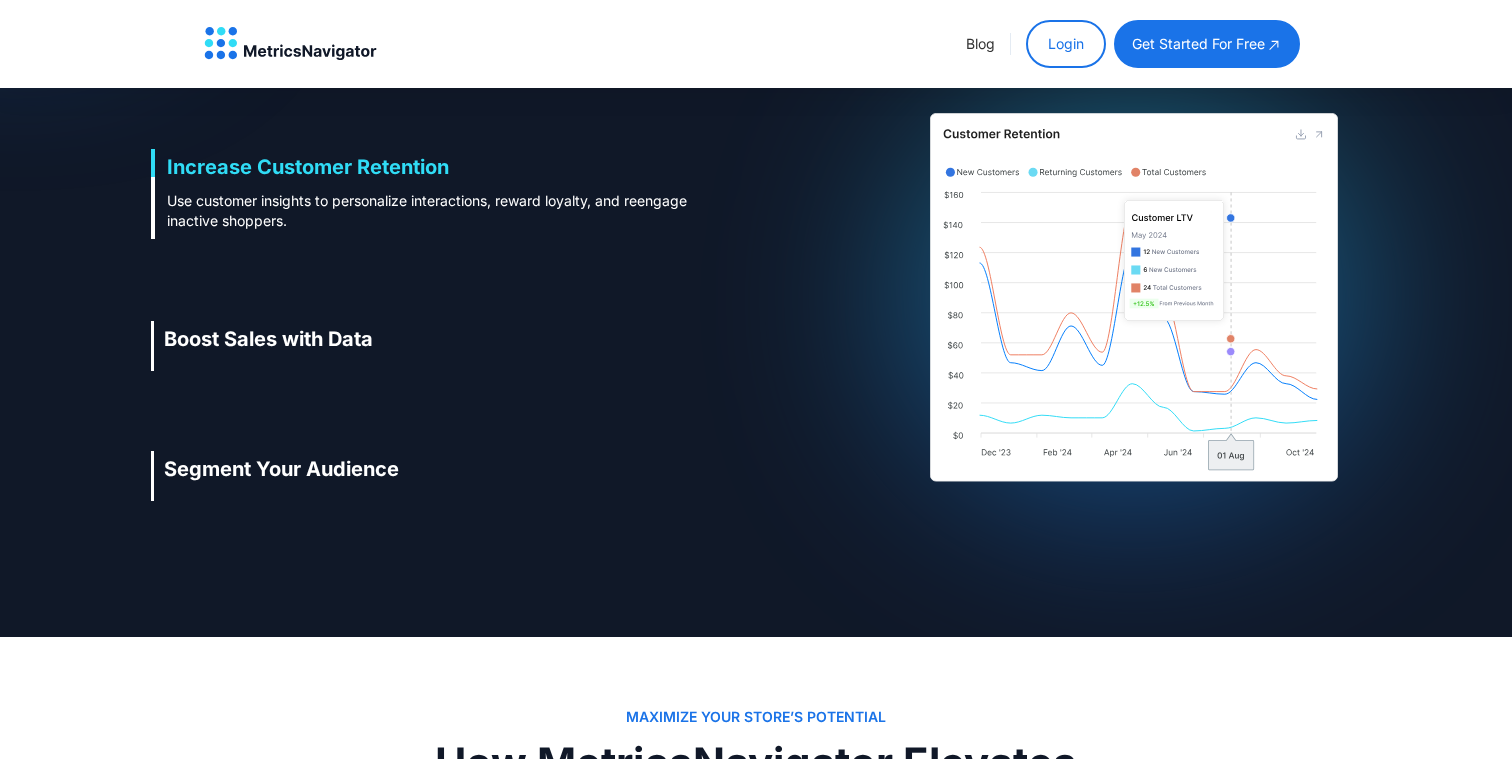 click on "Boost Sales with Data" at bounding box center (268, 339) 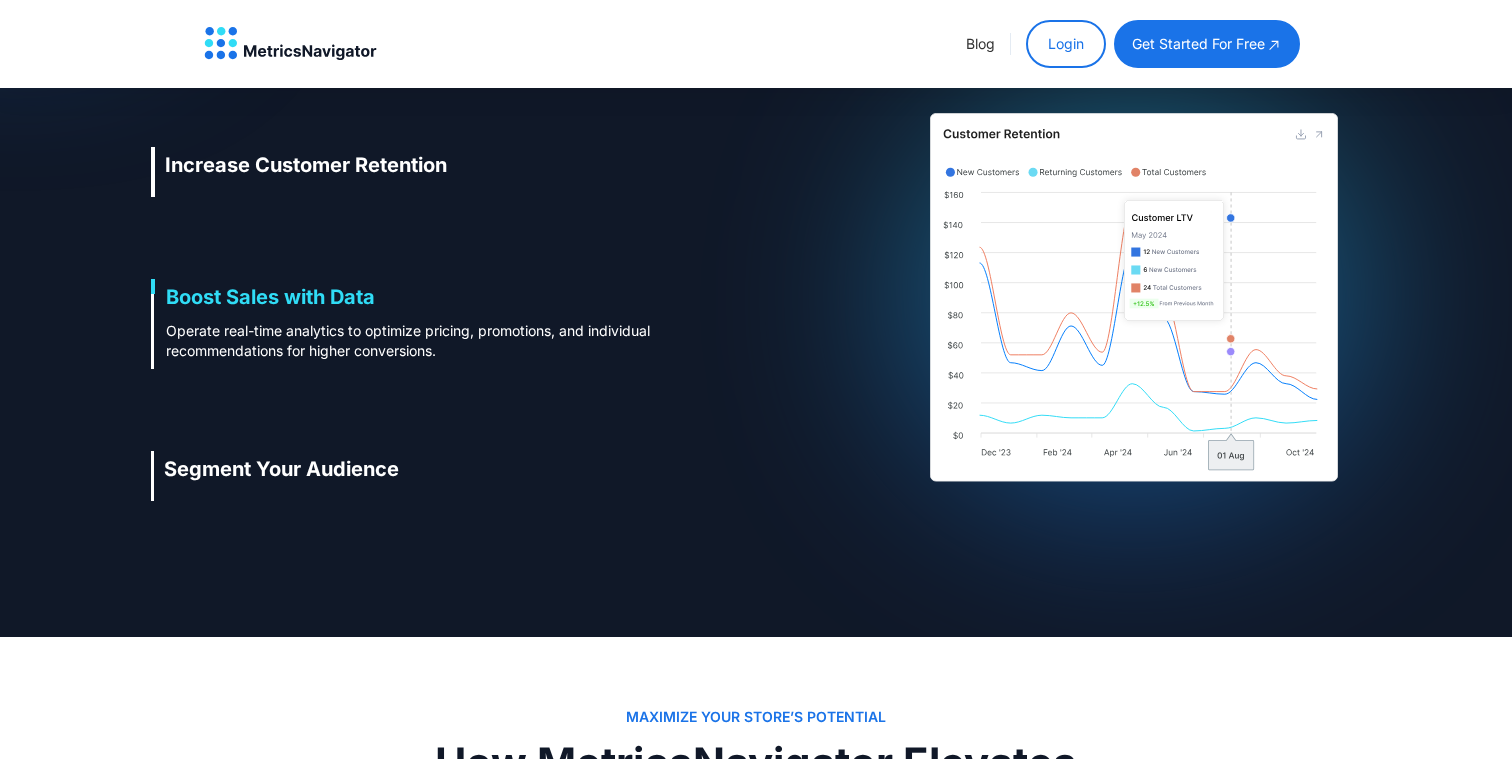 click on "Segment Your Audience" at bounding box center [281, 469] 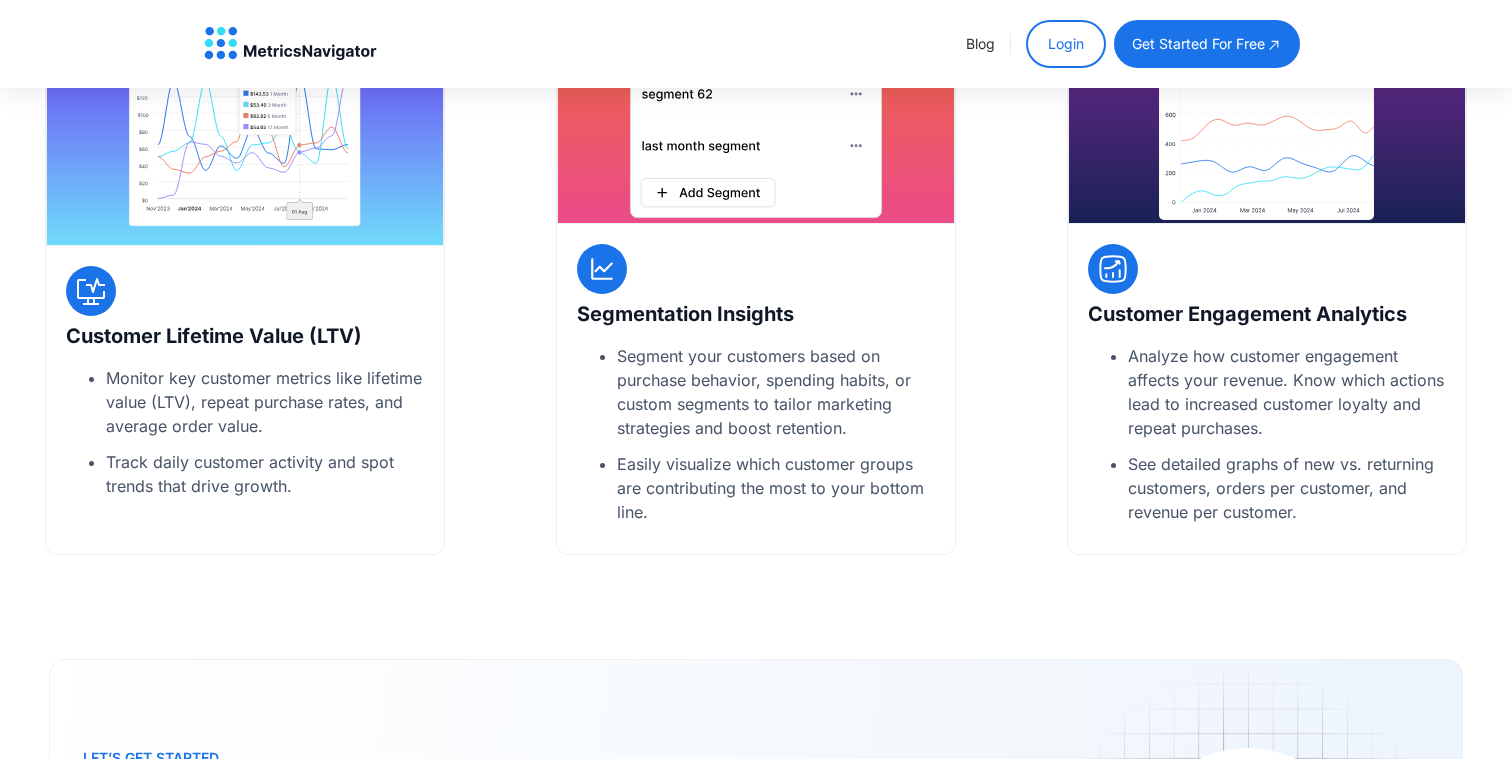 scroll, scrollTop: 1426, scrollLeft: 0, axis: vertical 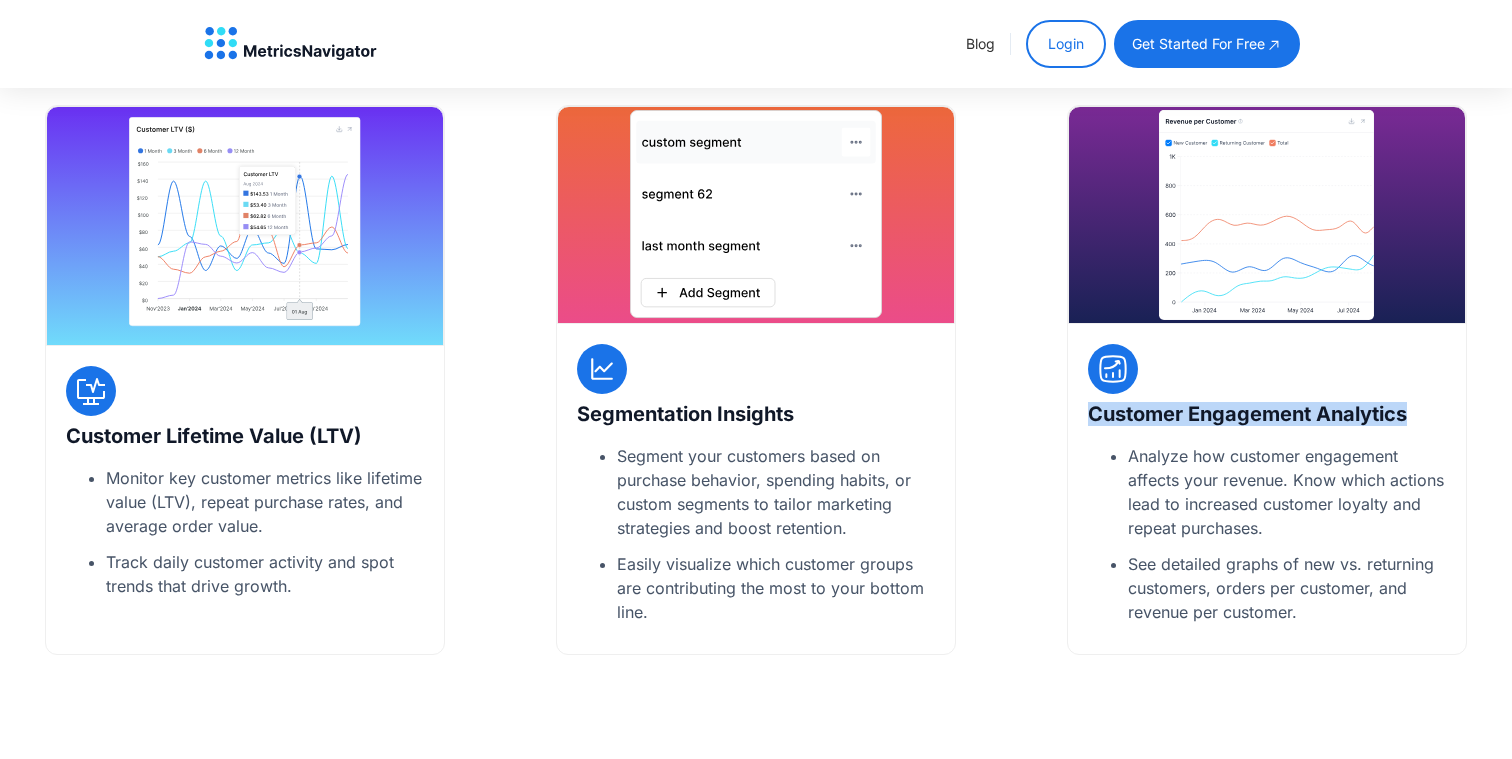 drag, startPoint x: 1091, startPoint y: 413, endPoint x: 1440, endPoint y: 411, distance: 349.00574 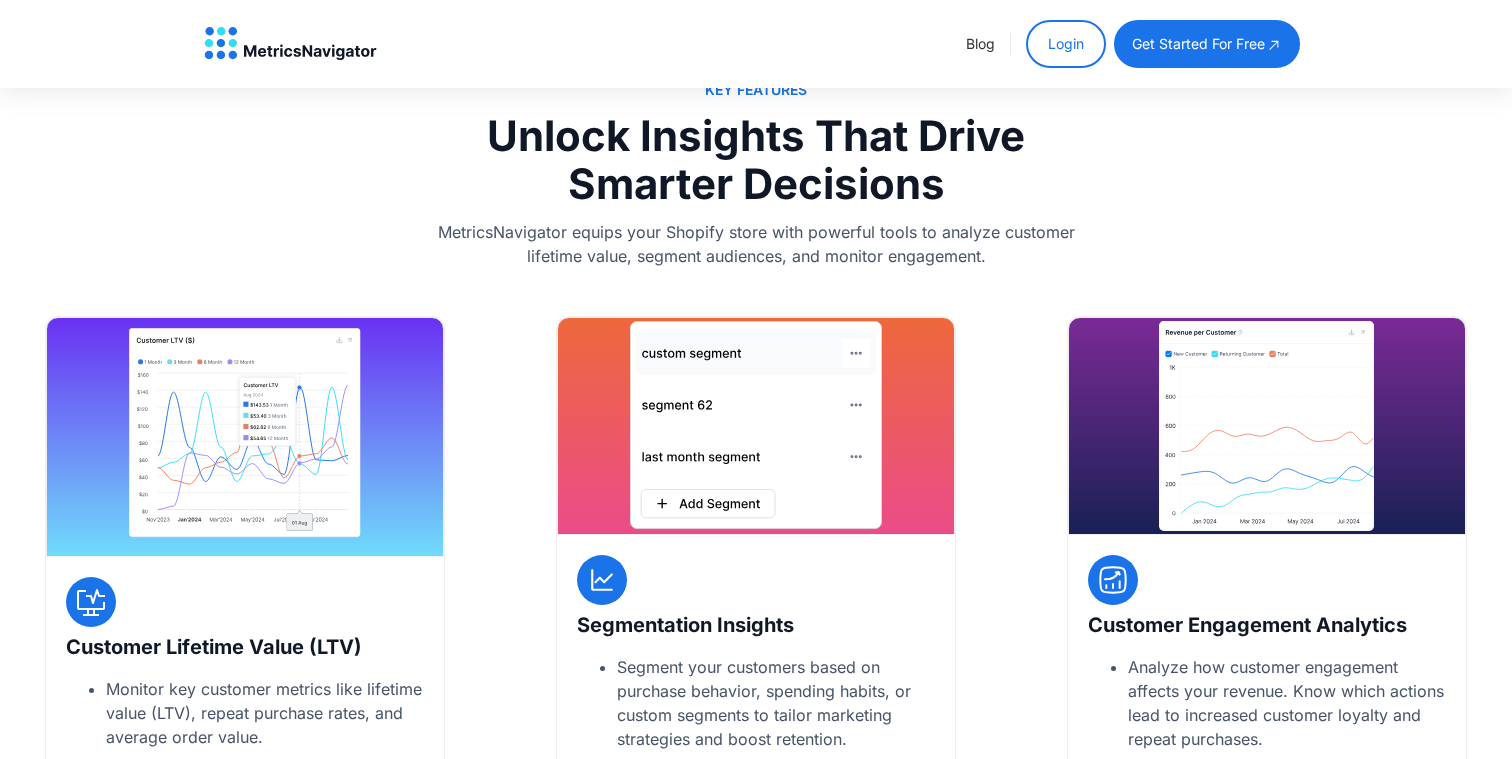 scroll, scrollTop: 1105, scrollLeft: 0, axis: vertical 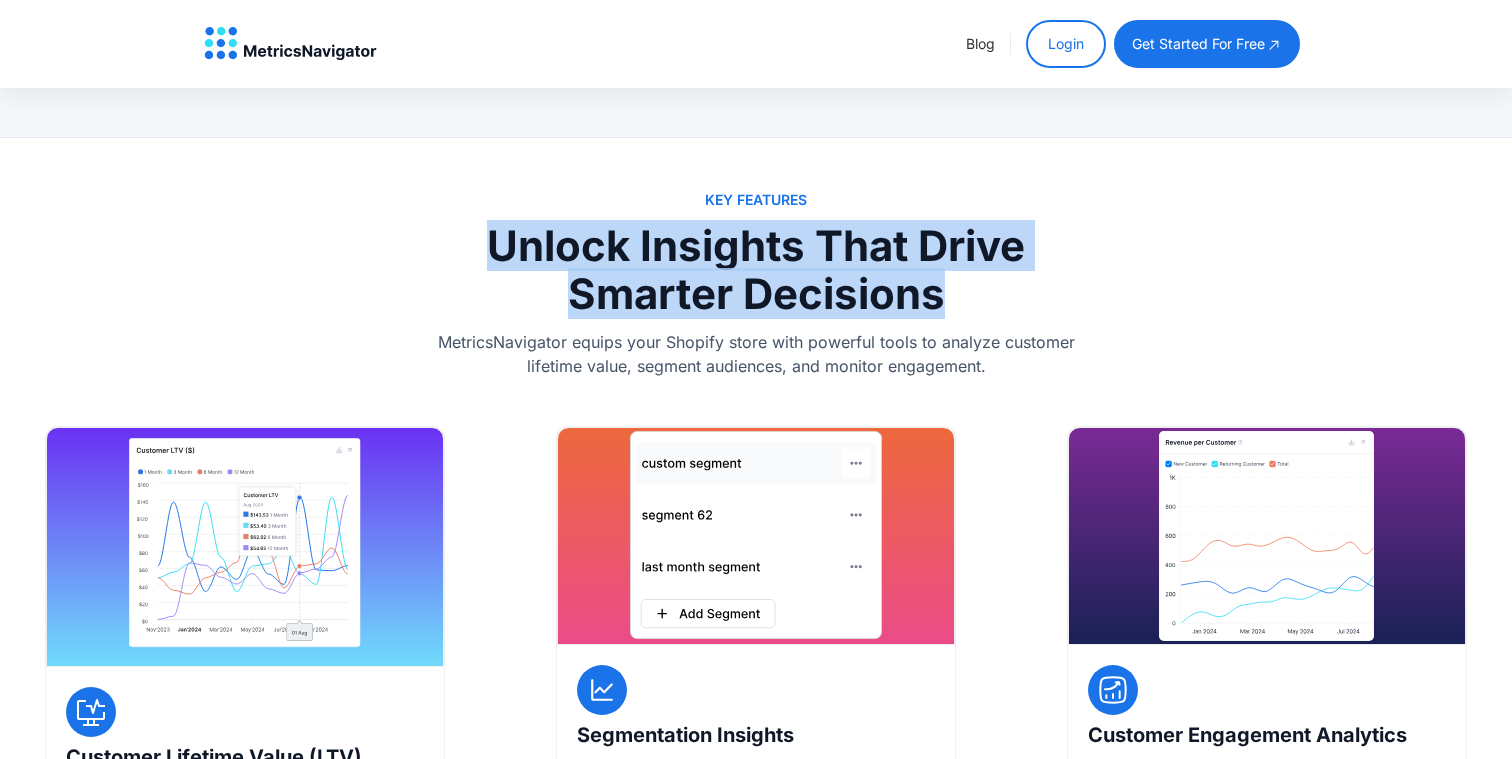 drag, startPoint x: 952, startPoint y: 296, endPoint x: 474, endPoint y: 224, distance: 483.39218 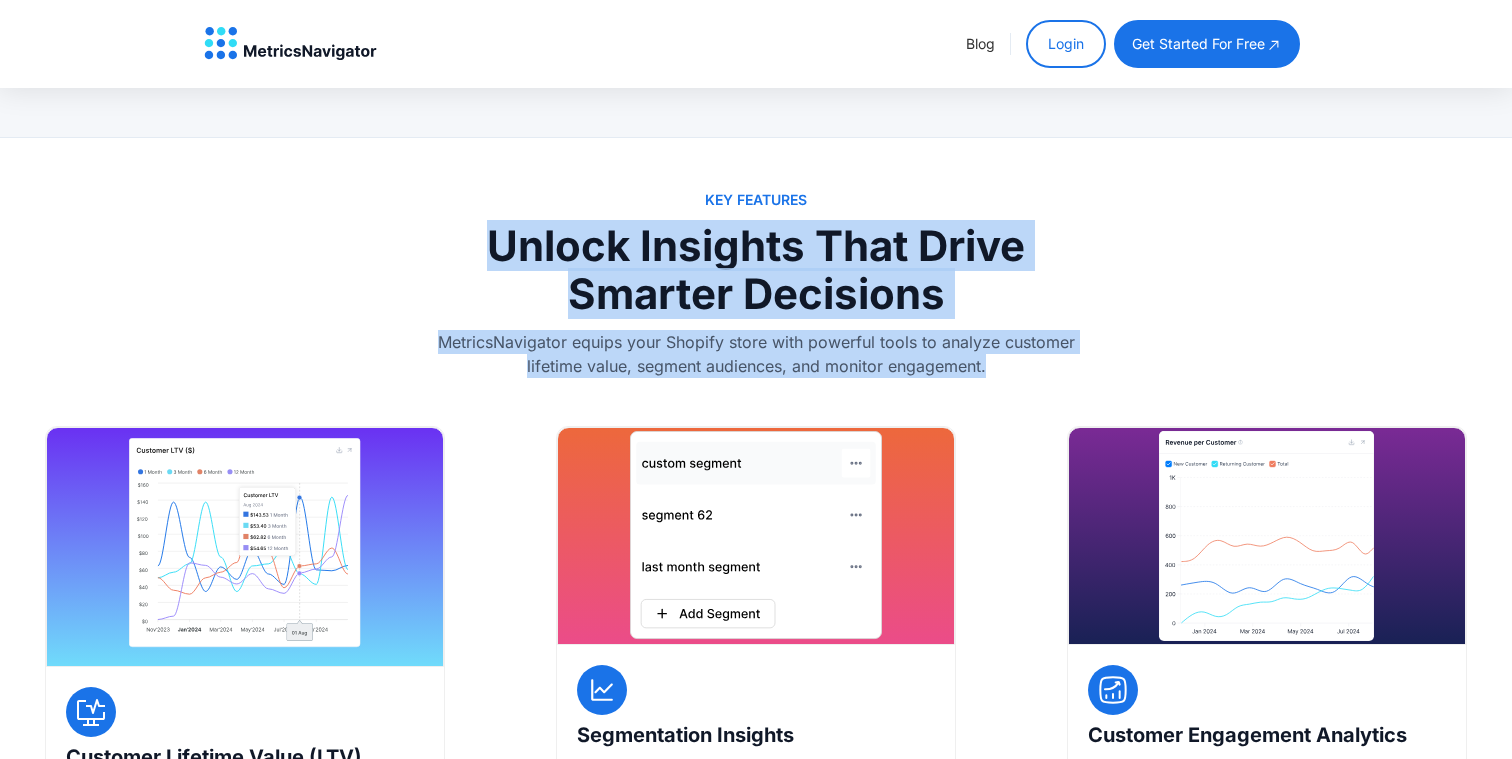 drag, startPoint x: 492, startPoint y: 228, endPoint x: 1005, endPoint y: 365, distance: 530.97833 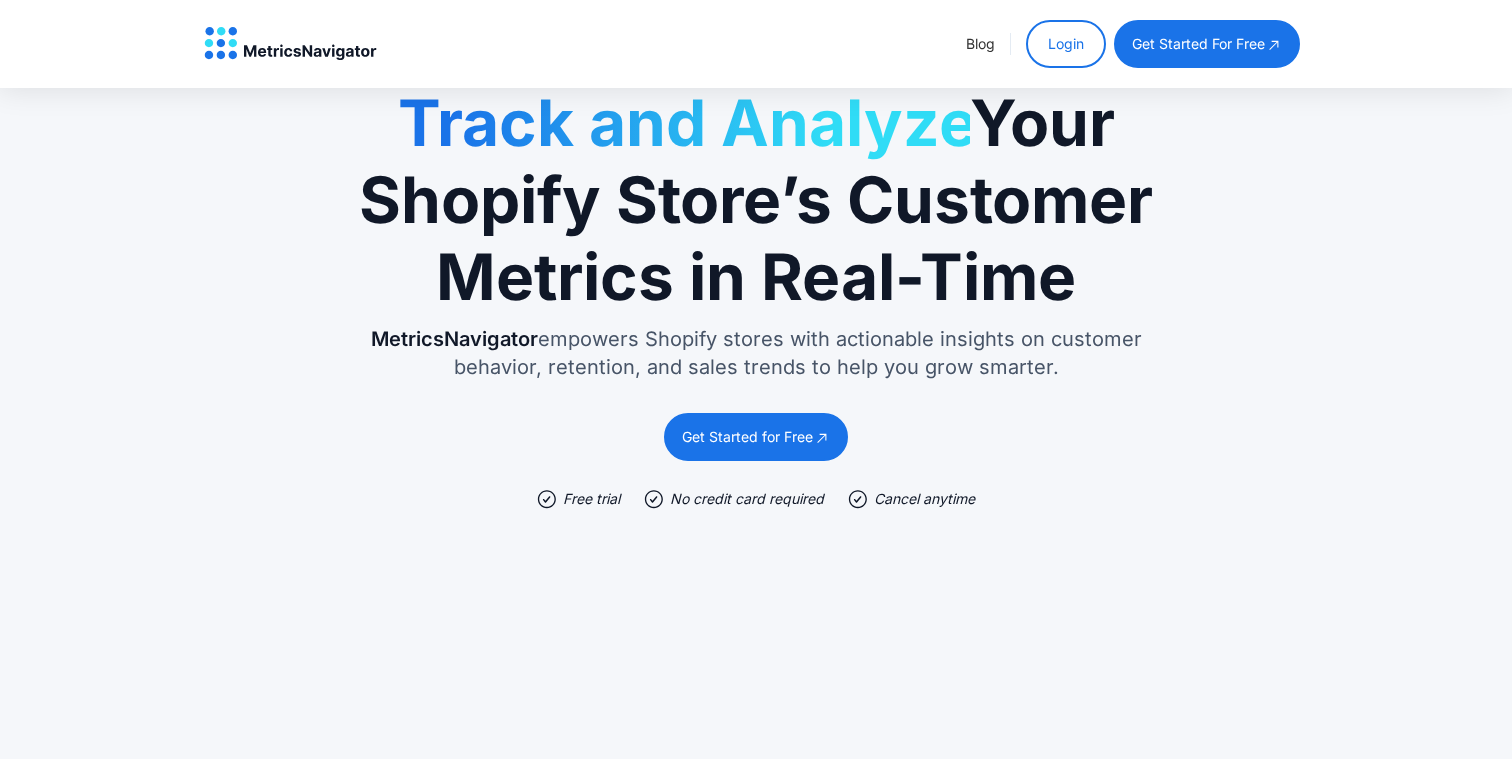 scroll, scrollTop: 165, scrollLeft: 0, axis: vertical 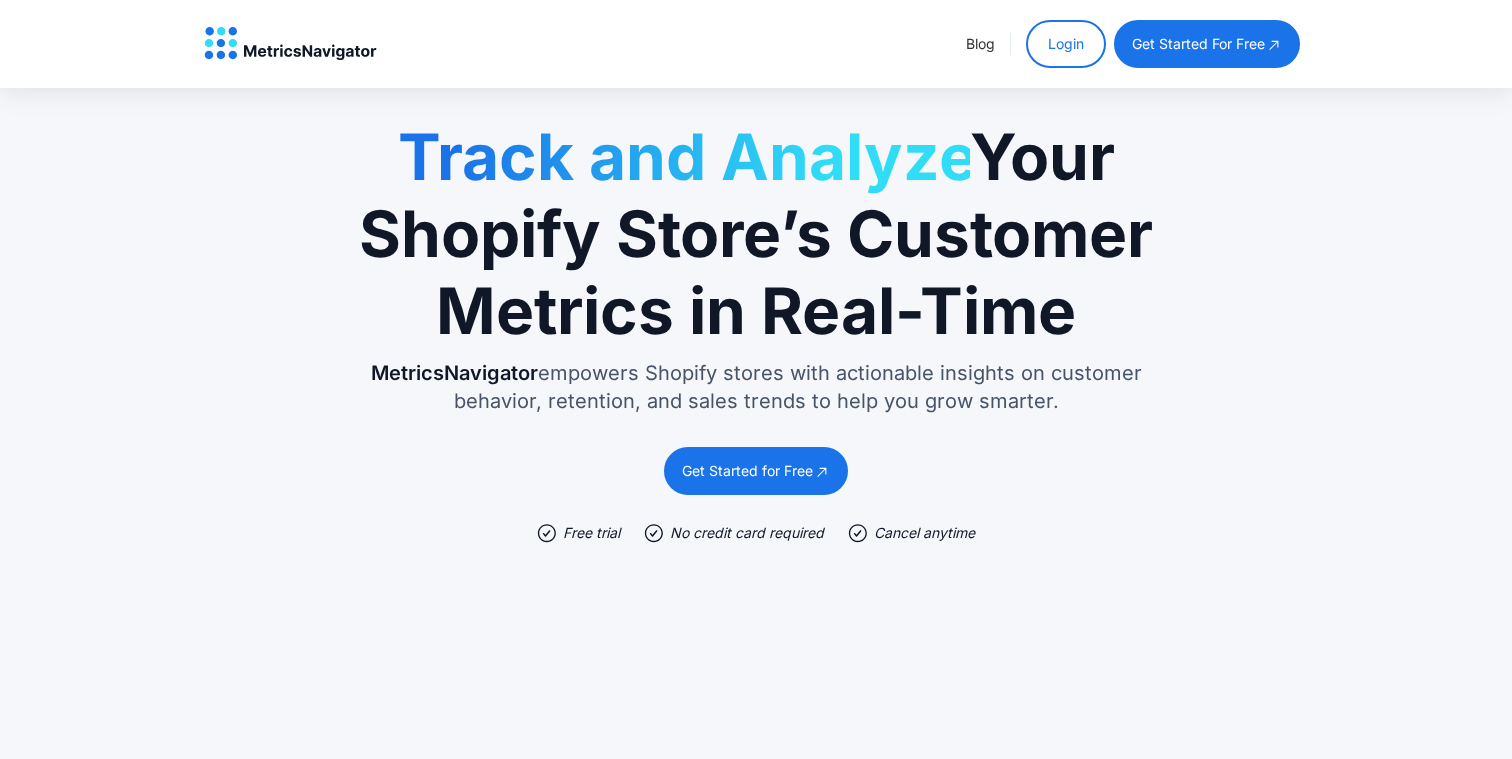 drag, startPoint x: 1070, startPoint y: 403, endPoint x: 308, endPoint y: 364, distance: 762.9974 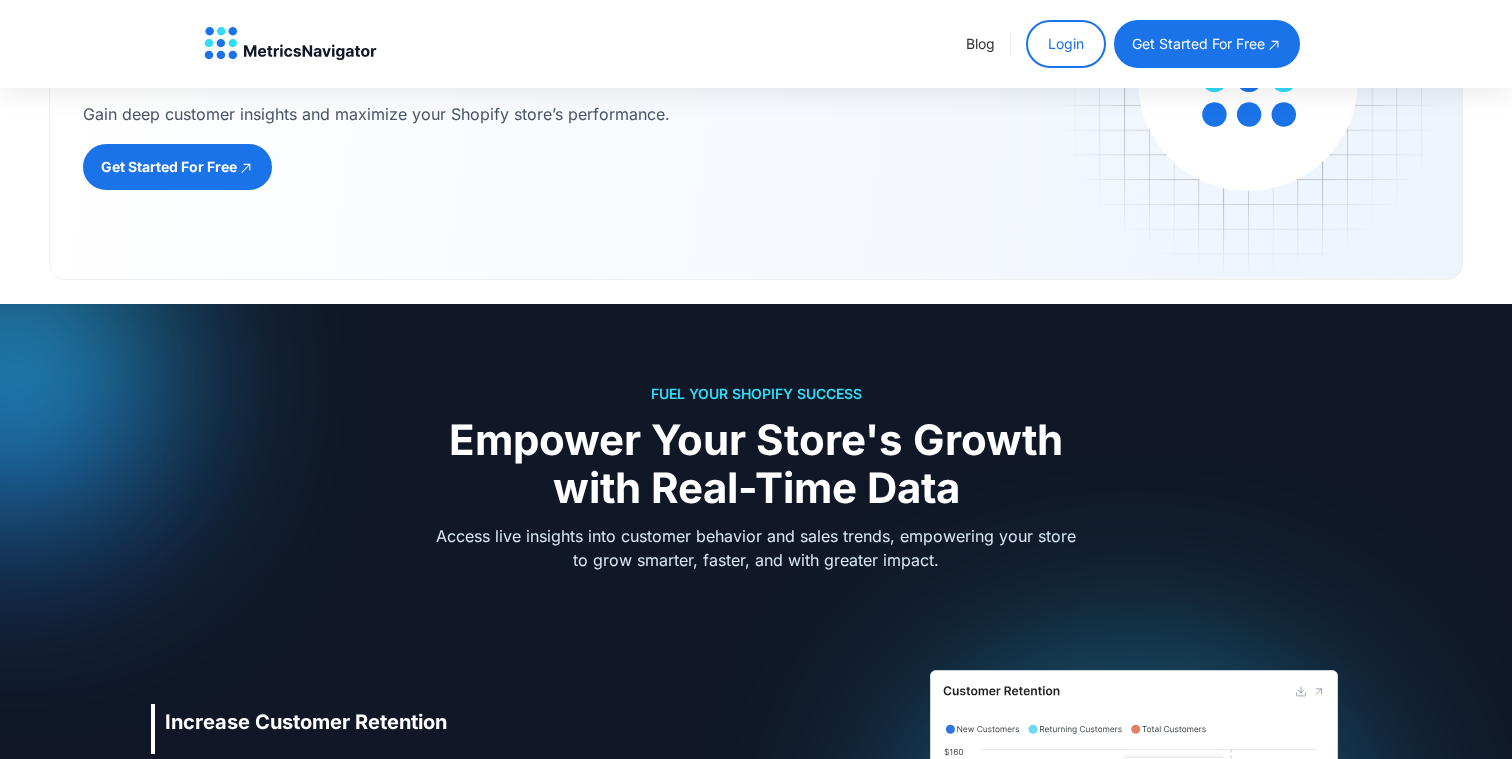 scroll, scrollTop: 2304, scrollLeft: 0, axis: vertical 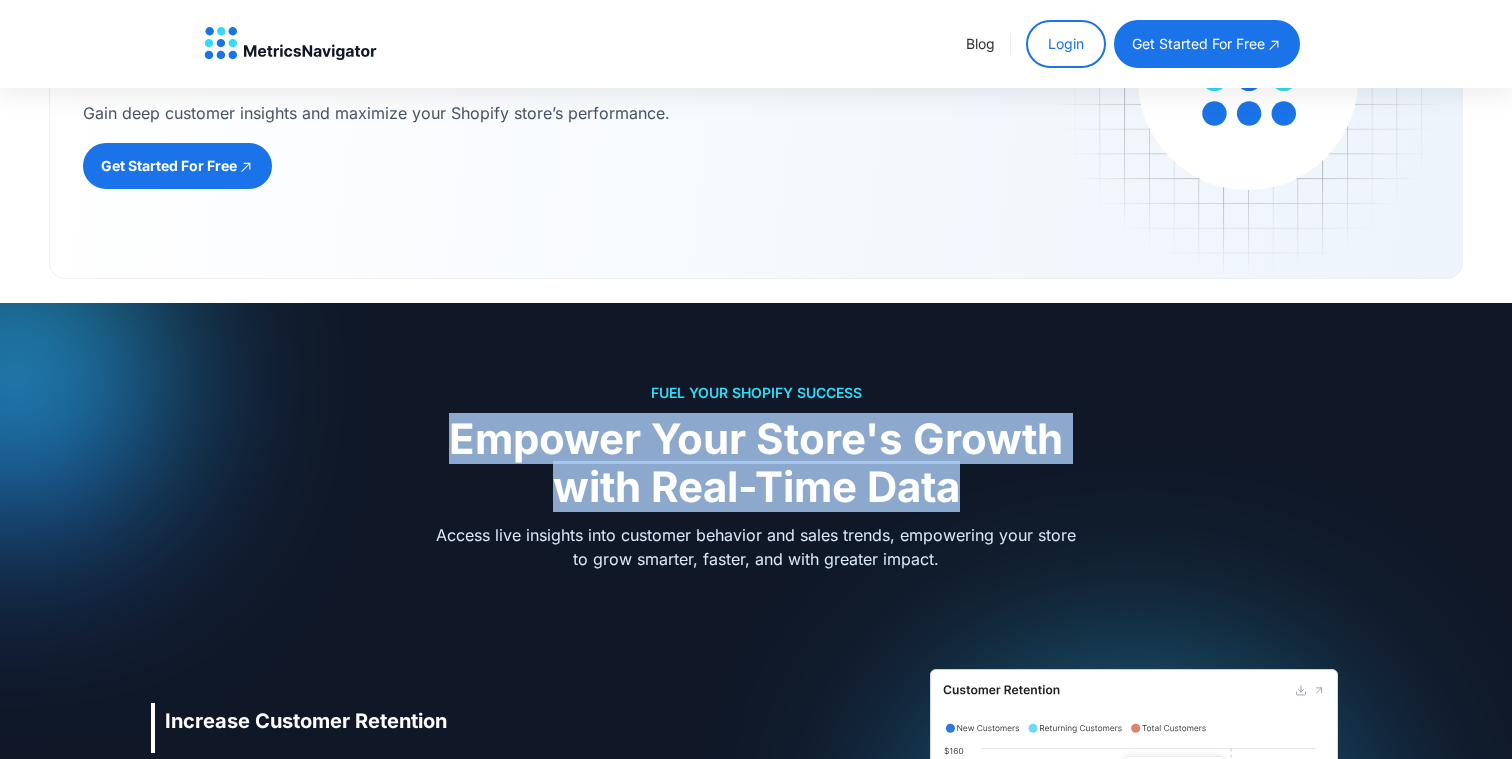 drag, startPoint x: 959, startPoint y: 493, endPoint x: 450, endPoint y: 442, distance: 511.5486 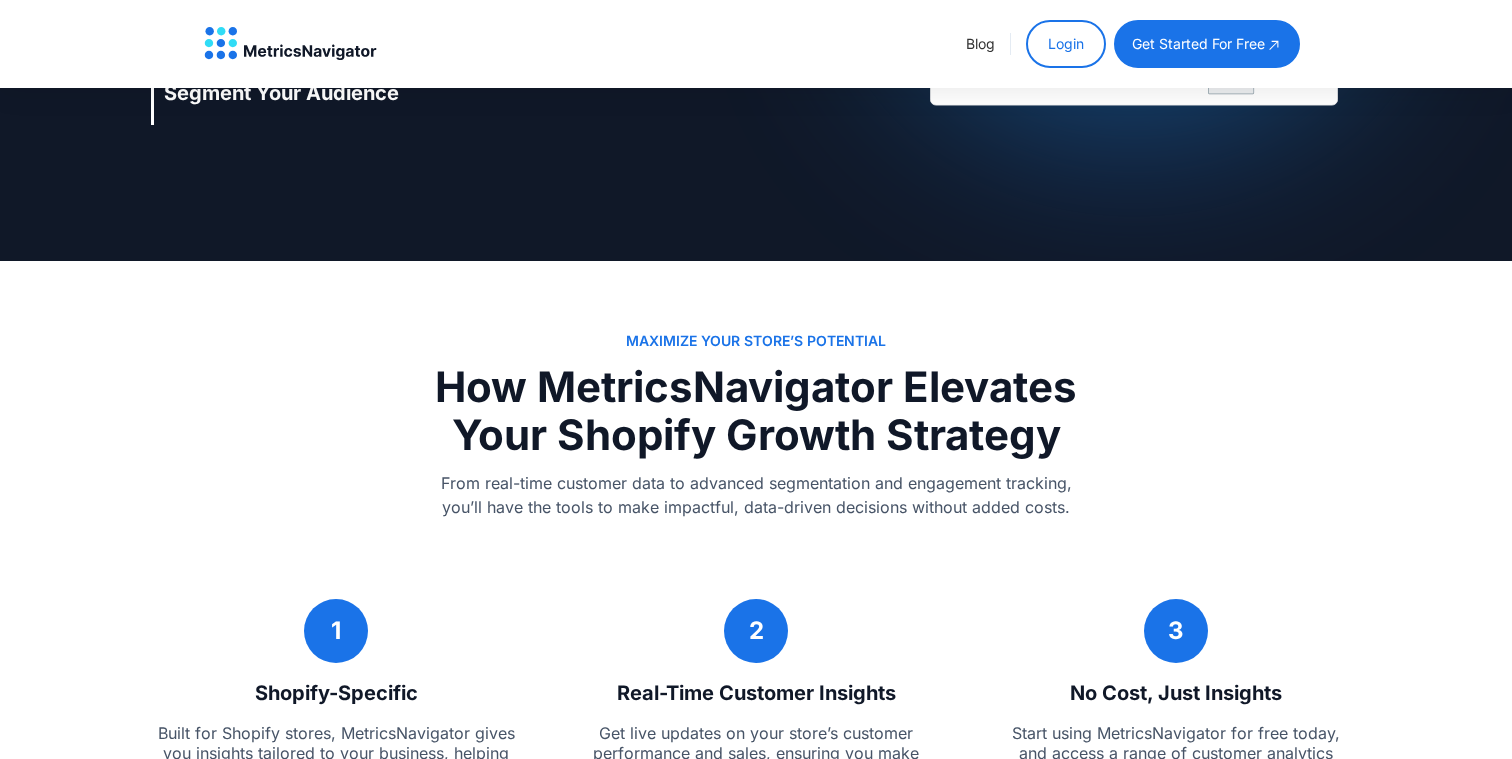 scroll, scrollTop: 3279, scrollLeft: 0, axis: vertical 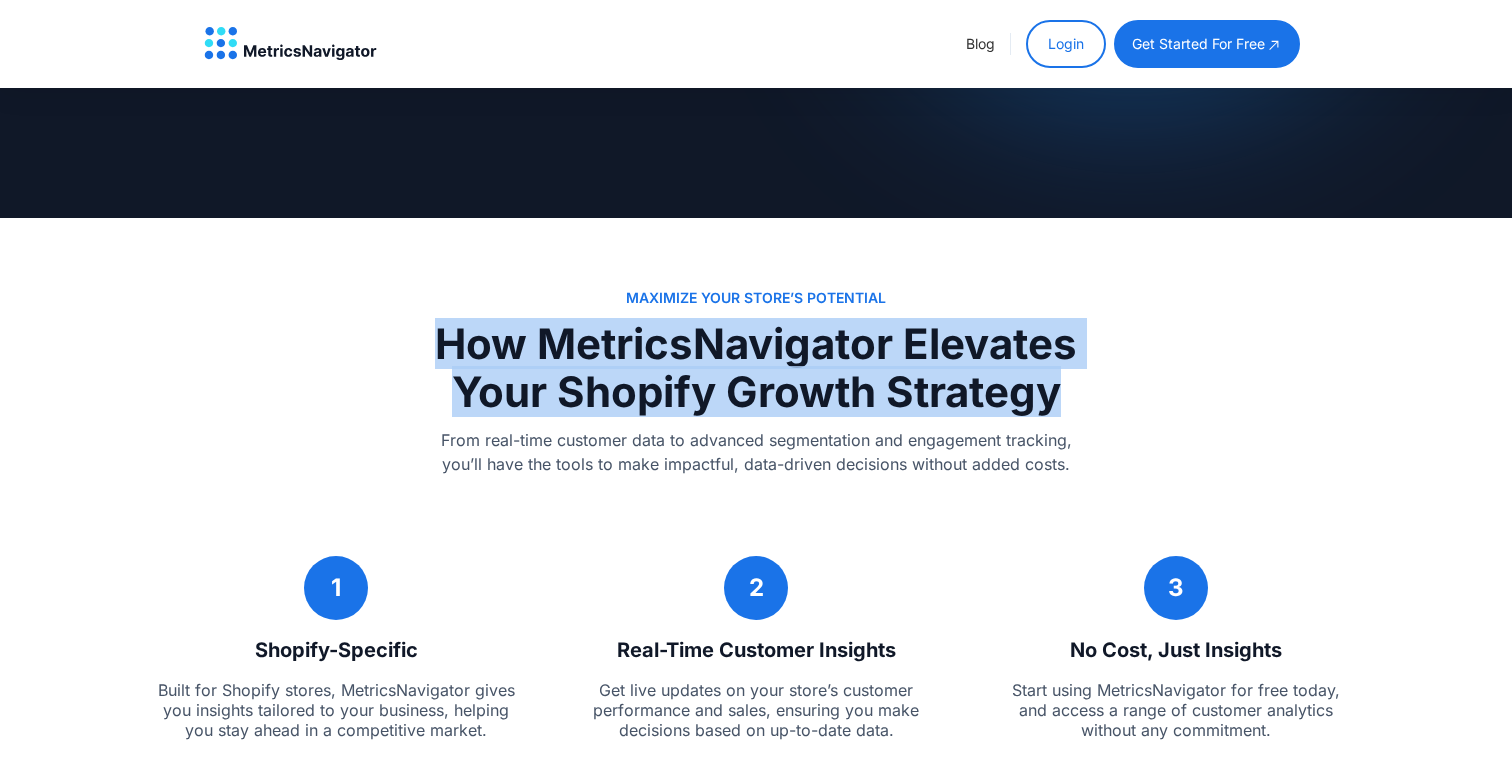 drag, startPoint x: 446, startPoint y: 339, endPoint x: 1092, endPoint y: 390, distance: 648.01 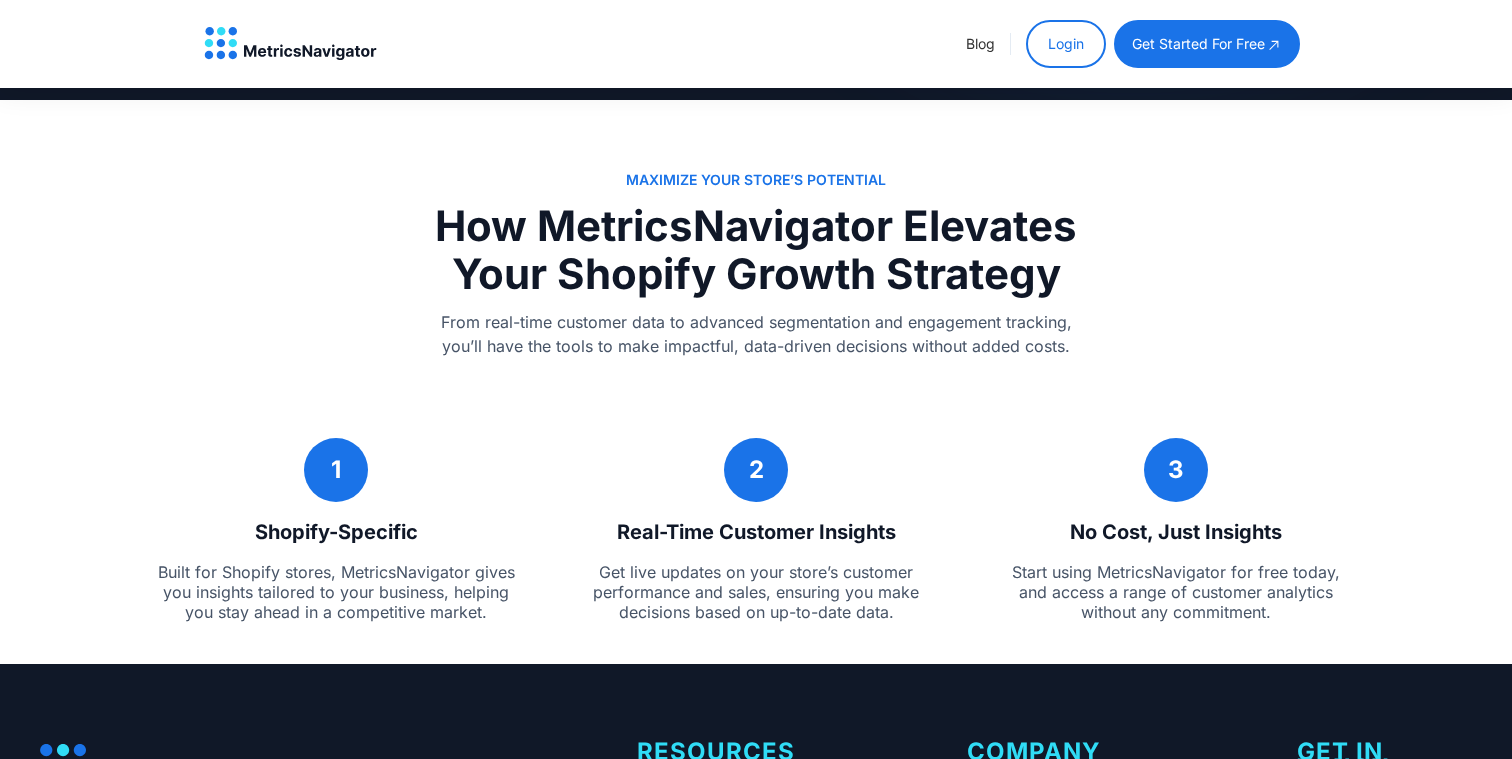 scroll, scrollTop: 3383, scrollLeft: 0, axis: vertical 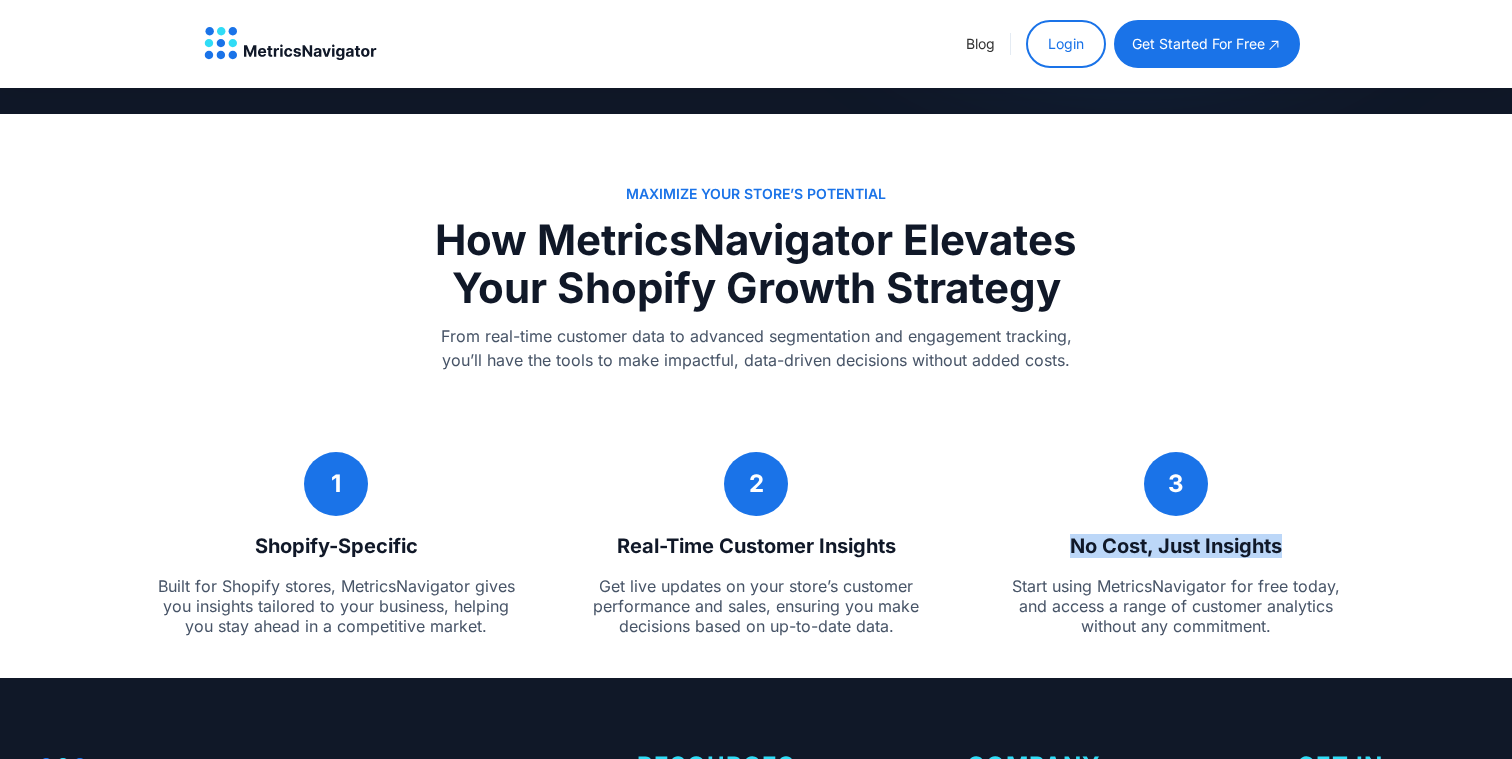 drag, startPoint x: 1072, startPoint y: 538, endPoint x: 1302, endPoint y: 551, distance: 230.3671 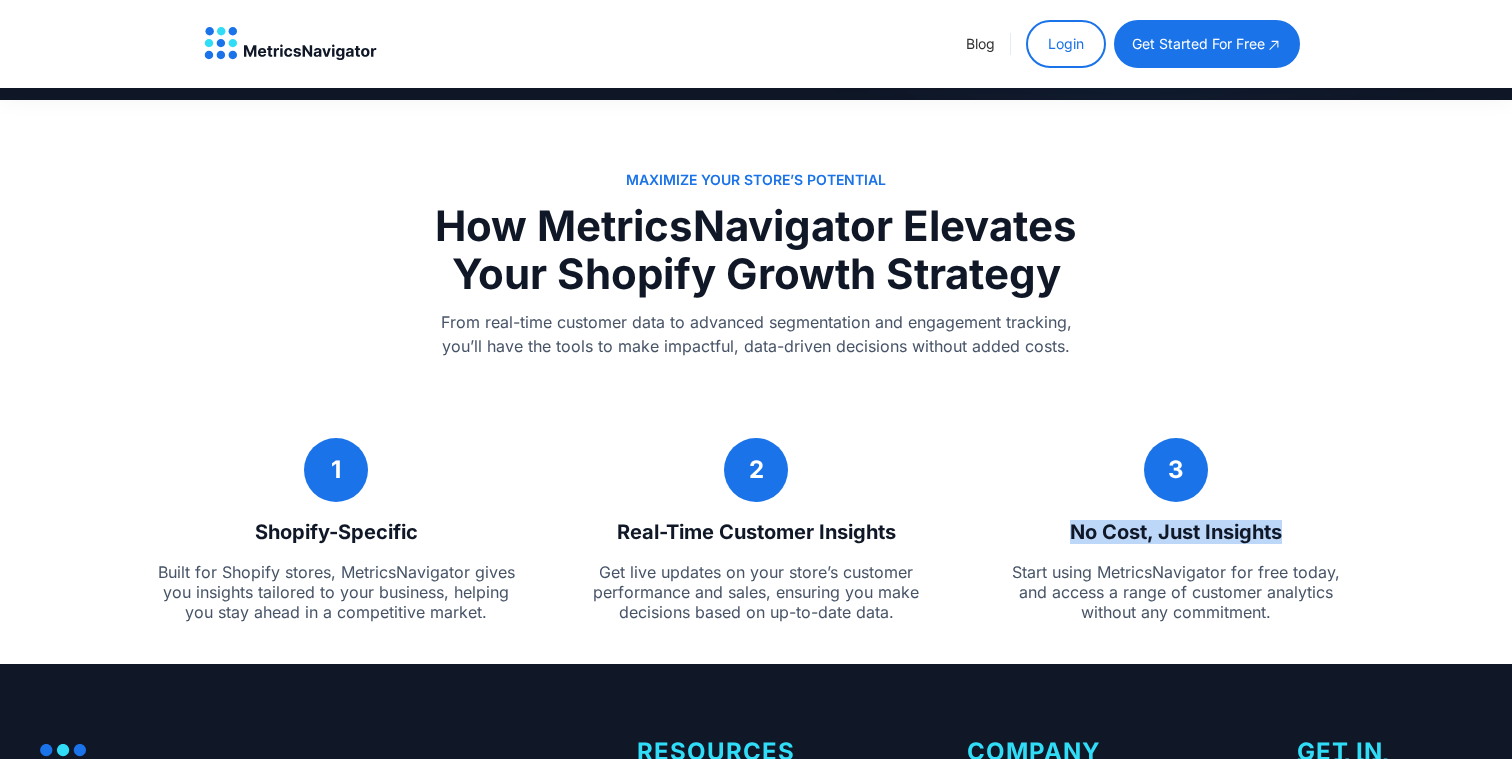 scroll, scrollTop: 3383, scrollLeft: 0, axis: vertical 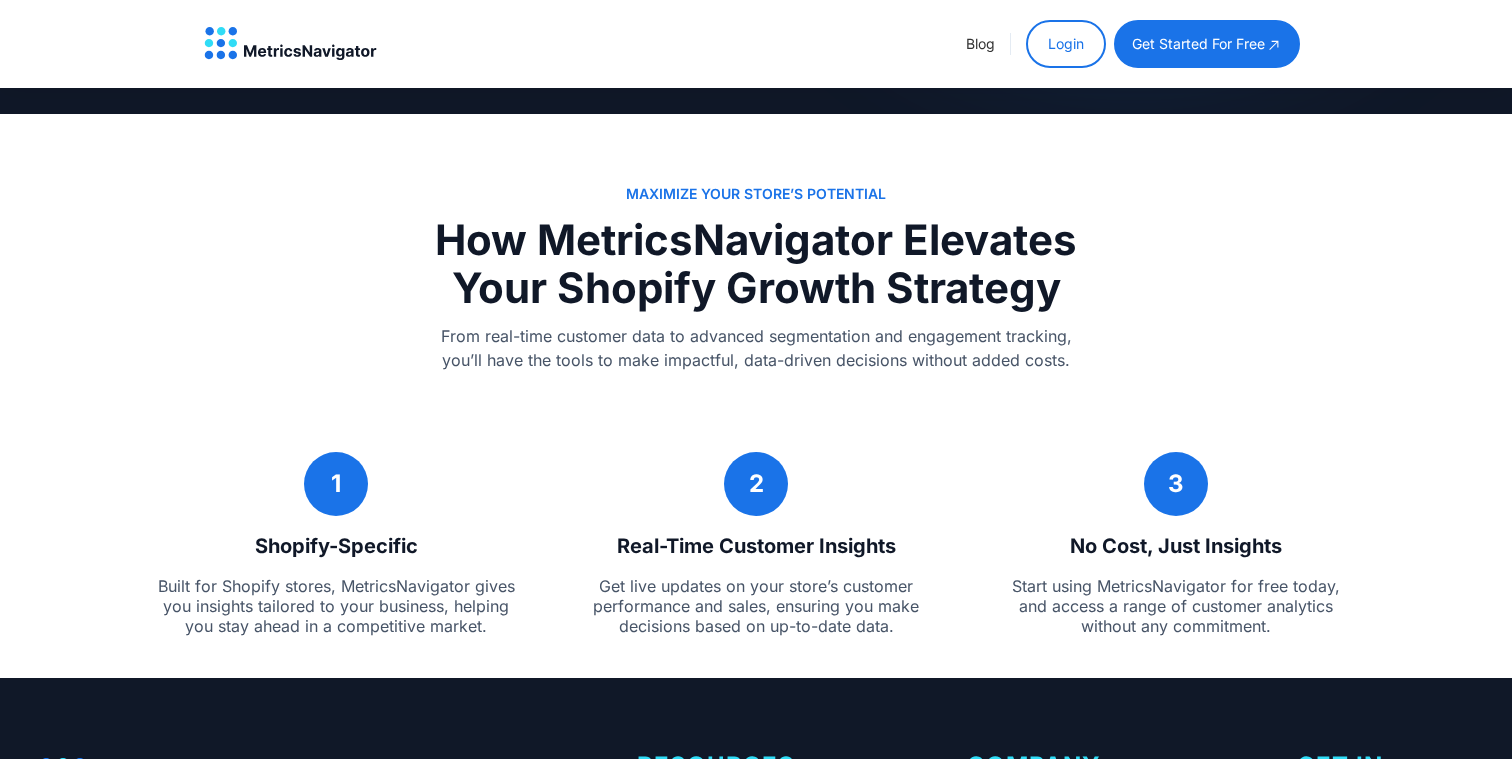 click on "Maximize Your Store’s Potential How MetricsNavigator Elevates Your Shopify Growth Strategy From real-time customer data to advanced segmentation and engagement tracking, you’ll have the tools to make impactful, data-driven decisions without added costs. 1 Shopify-Specific Built for Shopify stores, MetricsNavigator gives you insights tailored to your business, helping you stay ahead in a competitive market. 2 Real-Time Customer Insights Get live updates on your store’s customer performance and sales, ensuring you make decisions based on up-to-date data. 3 No Cost, Just Insights Start using MetricsNavigator for free today, and access a range of customer analytics without any commitment." at bounding box center (756, 410) 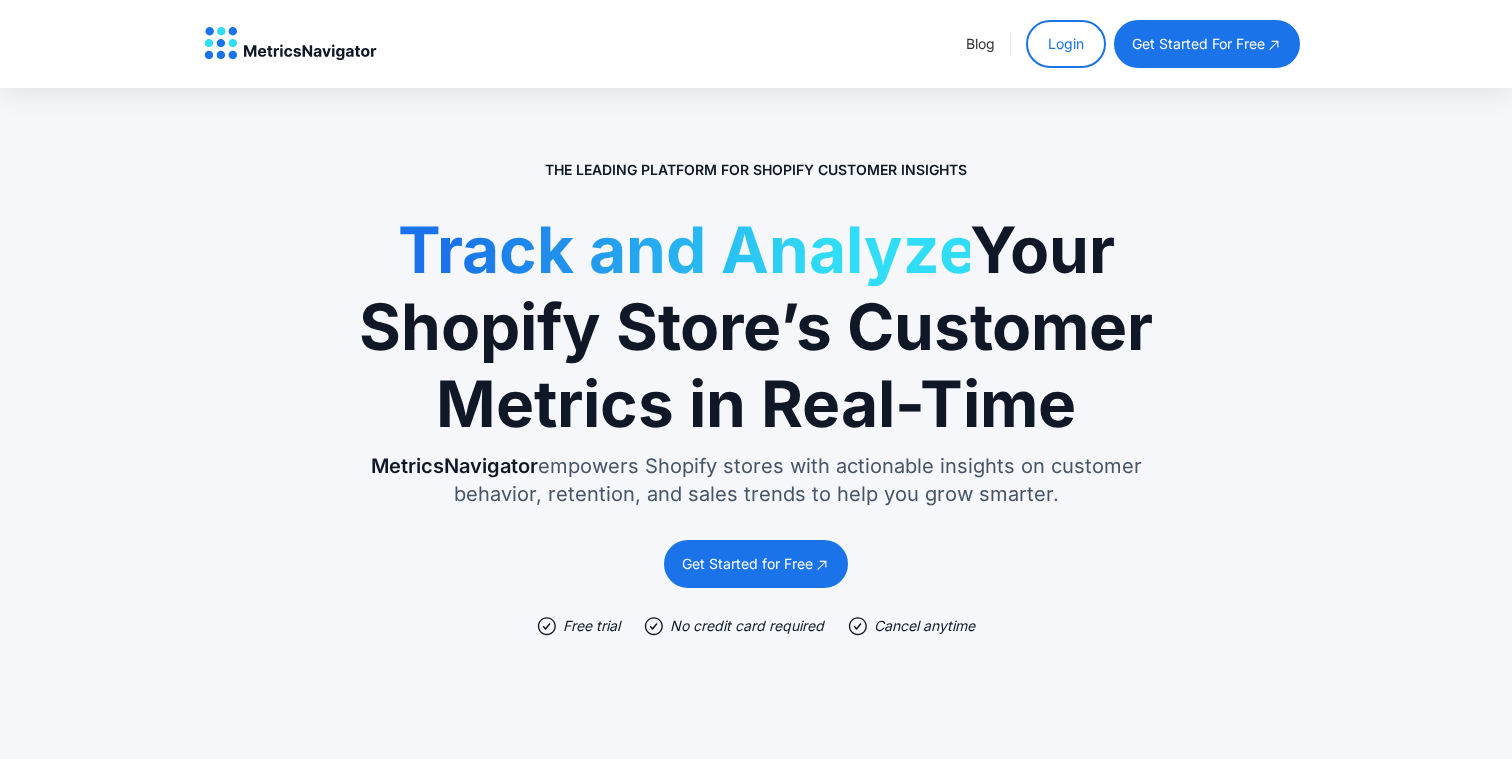 scroll, scrollTop: 0, scrollLeft: 0, axis: both 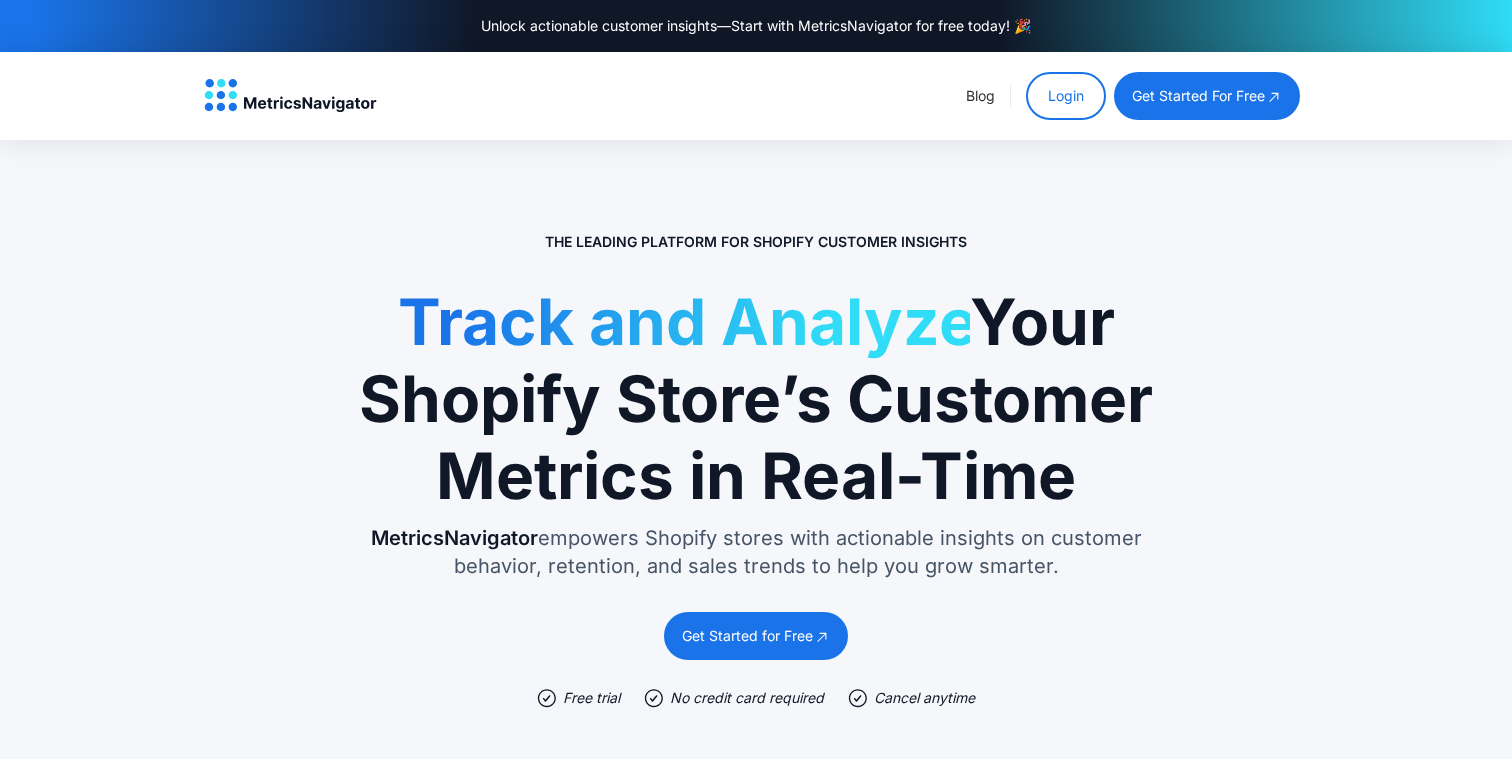 drag, startPoint x: 397, startPoint y: 324, endPoint x: 1076, endPoint y: 478, distance: 696.24493 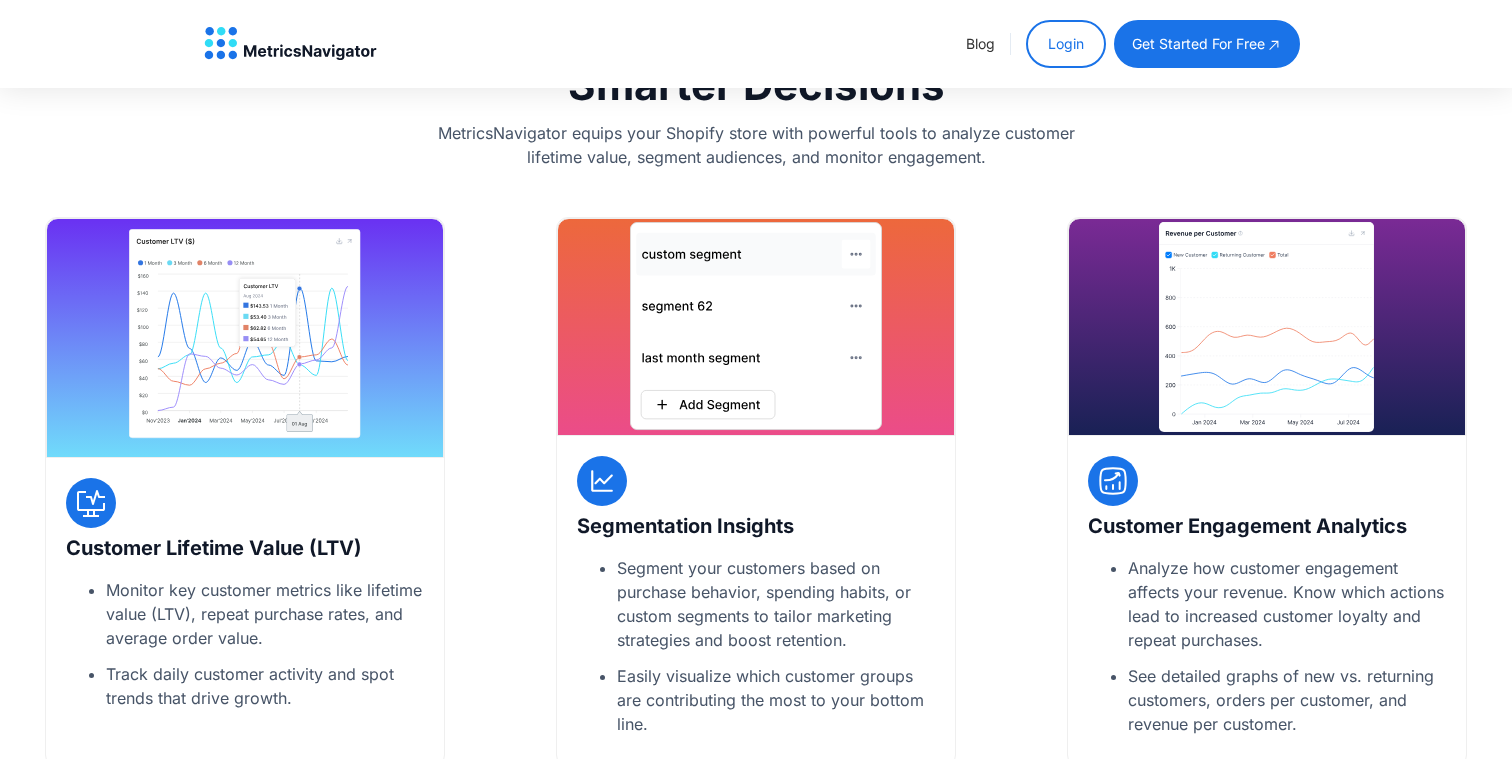 scroll, scrollTop: 1329, scrollLeft: 0, axis: vertical 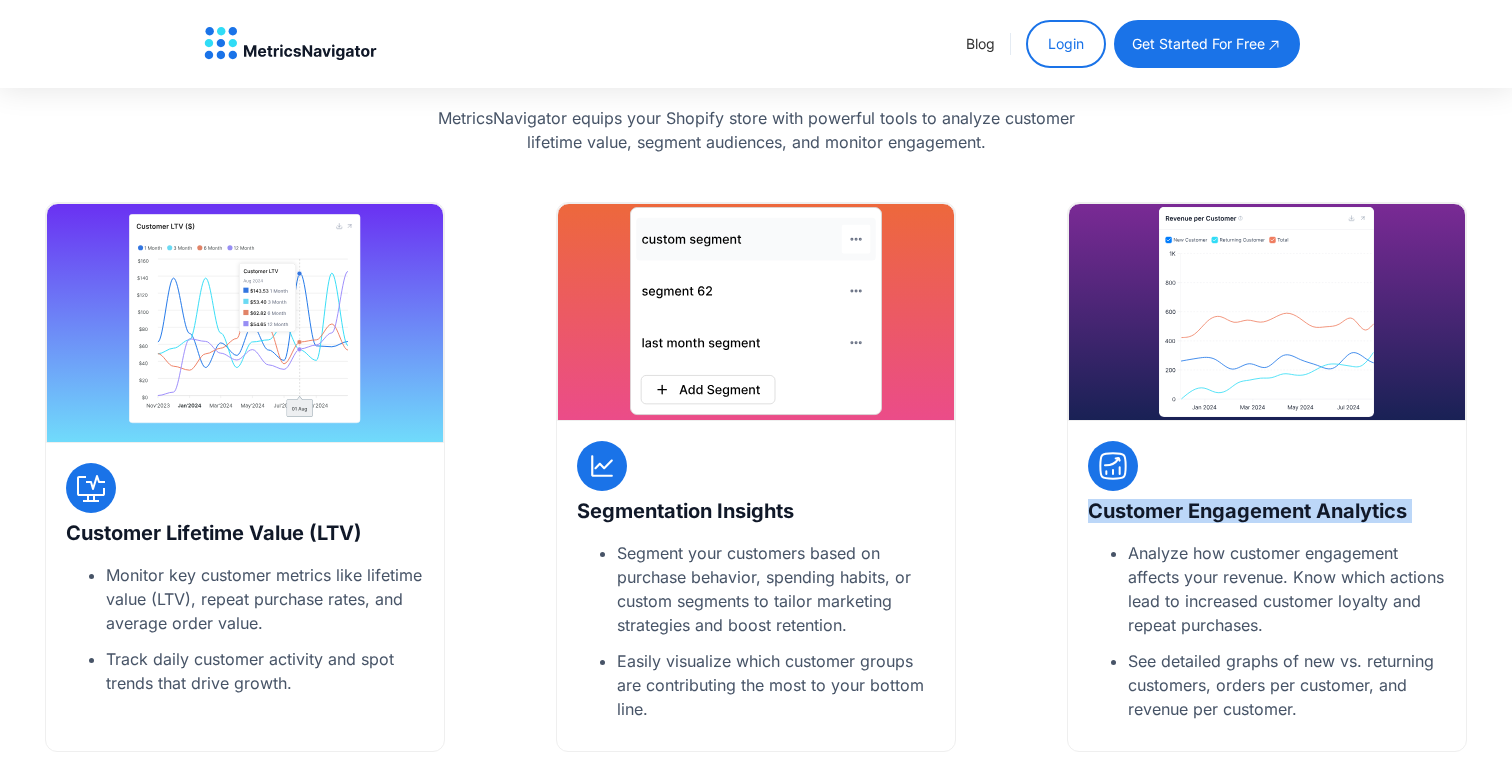 drag, startPoint x: 1089, startPoint y: 513, endPoint x: 1489, endPoint y: 516, distance: 400.01126 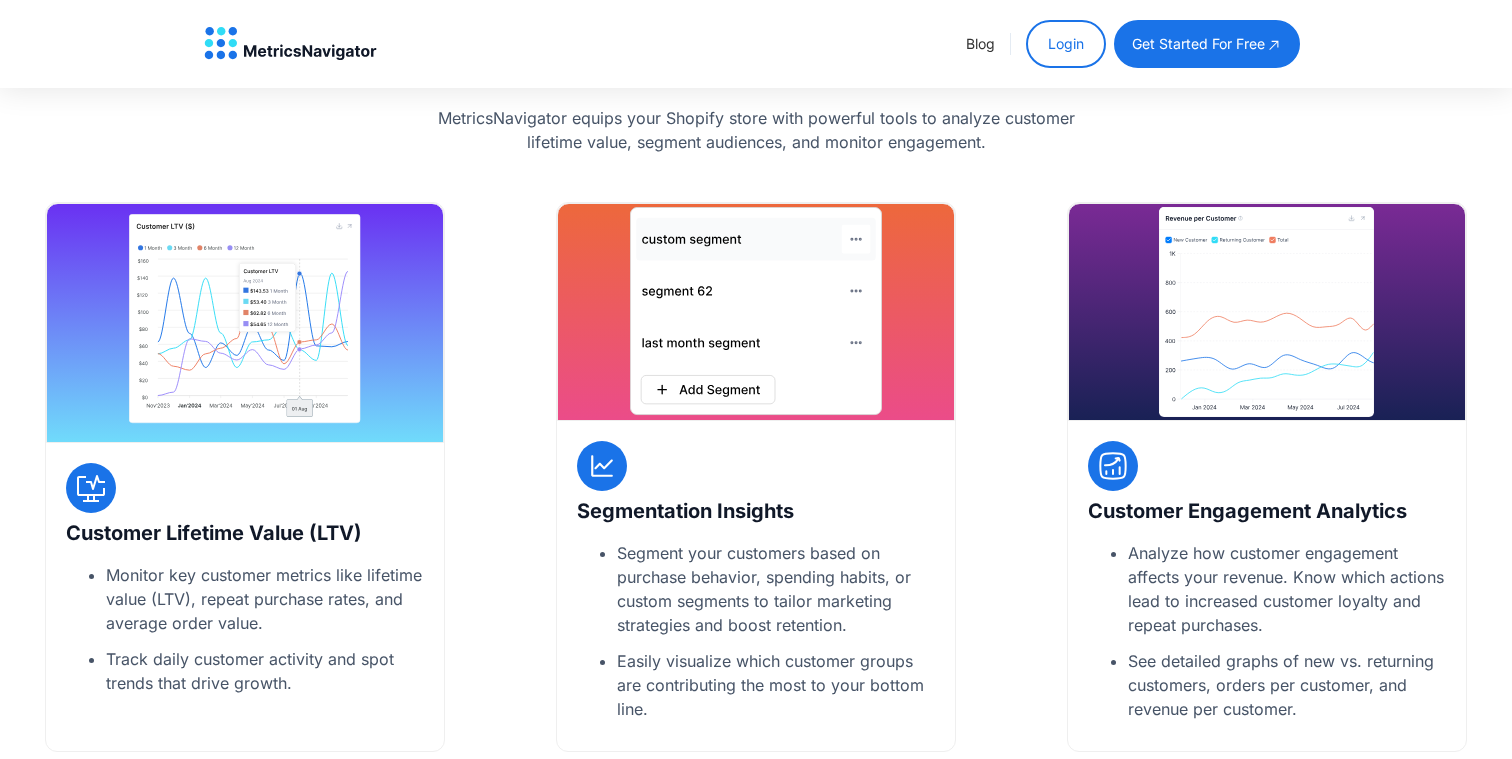 click on "Analyze how customer engagement affects your revenue. Know which actions lead to increased customer loyalty and repeat purchases. See detailed graphs of new vs. returning customers, orders per customer, and revenue per customer." at bounding box center (1267, 631) 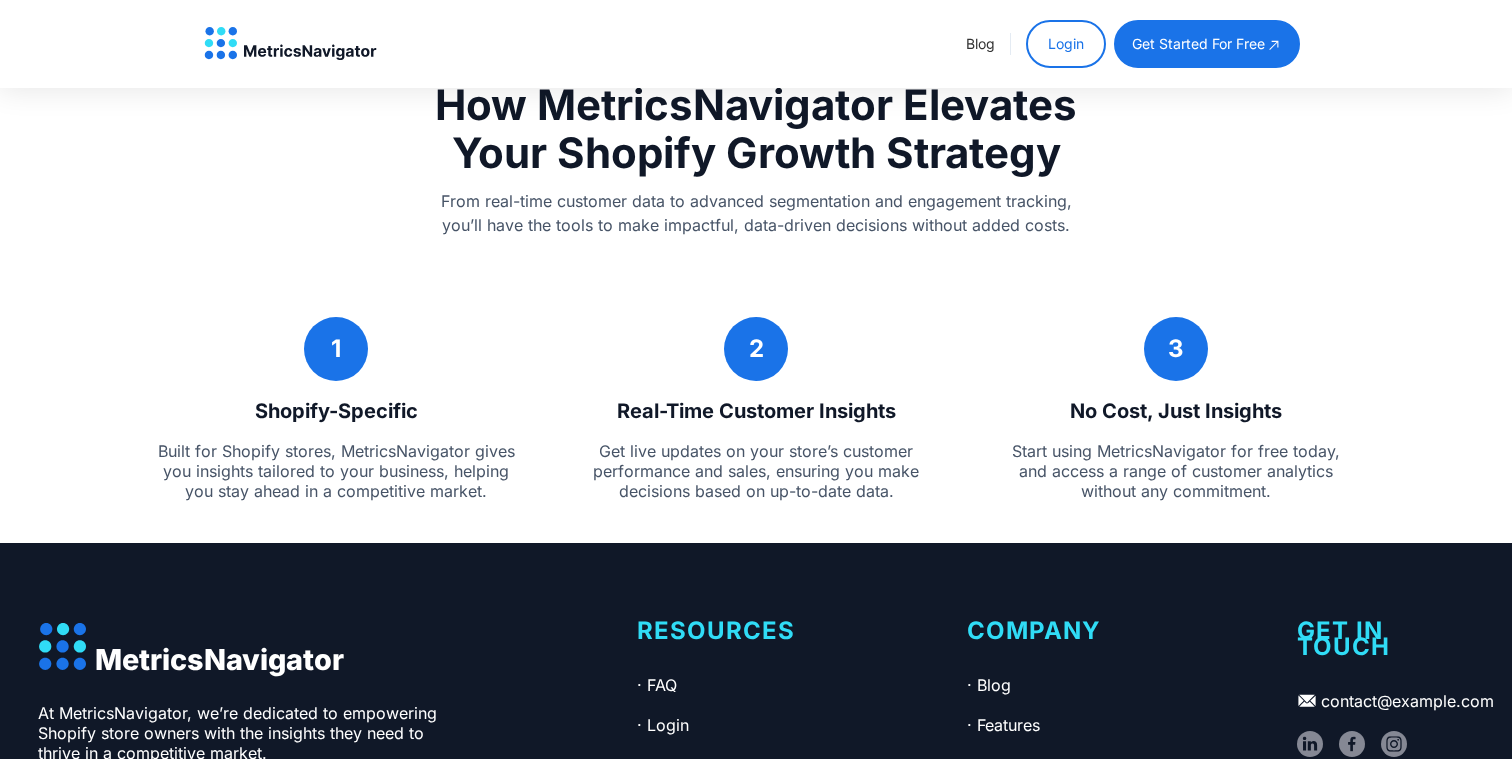 scroll, scrollTop: 3518, scrollLeft: 0, axis: vertical 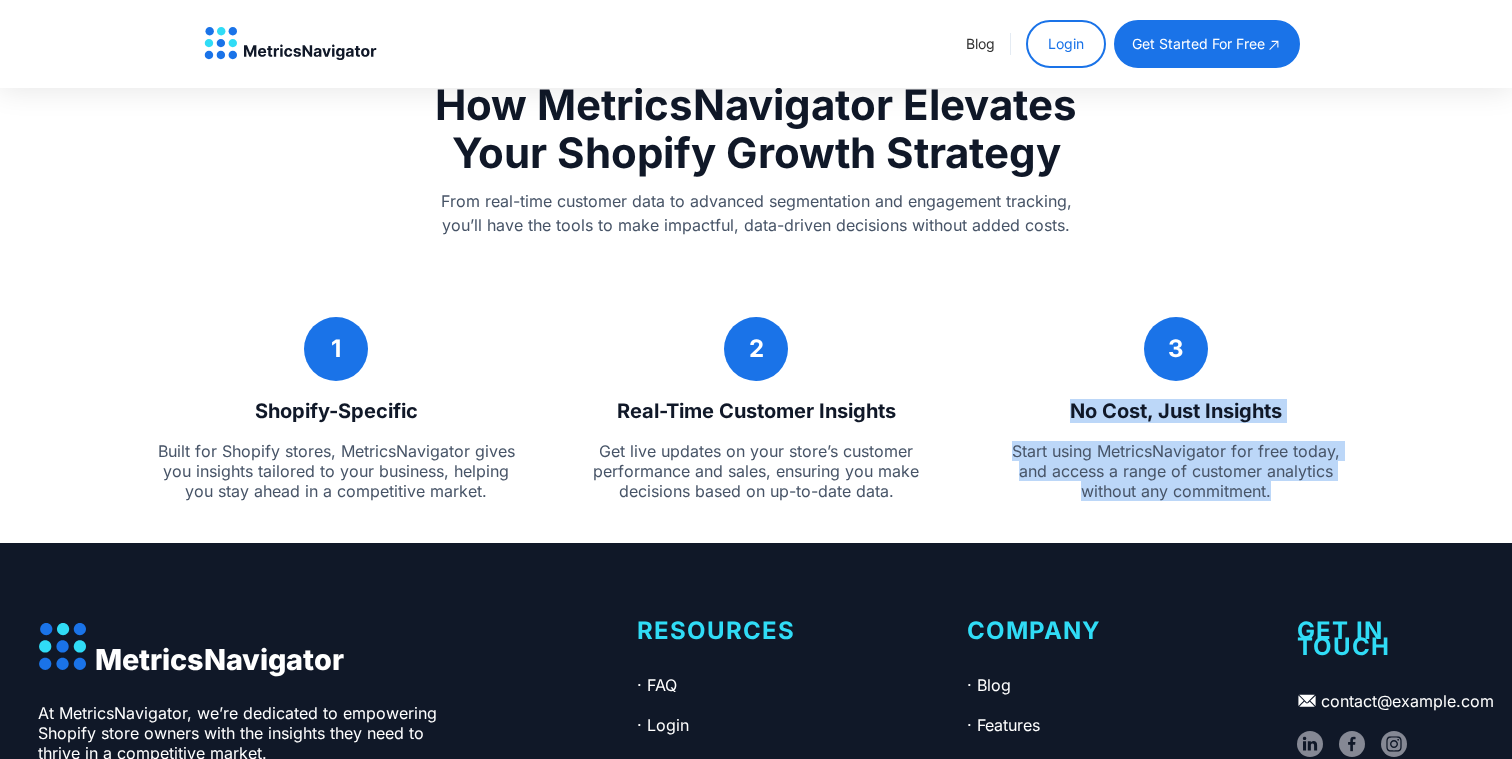 drag, startPoint x: 1076, startPoint y: 405, endPoint x: 1314, endPoint y: 480, distance: 249.53757 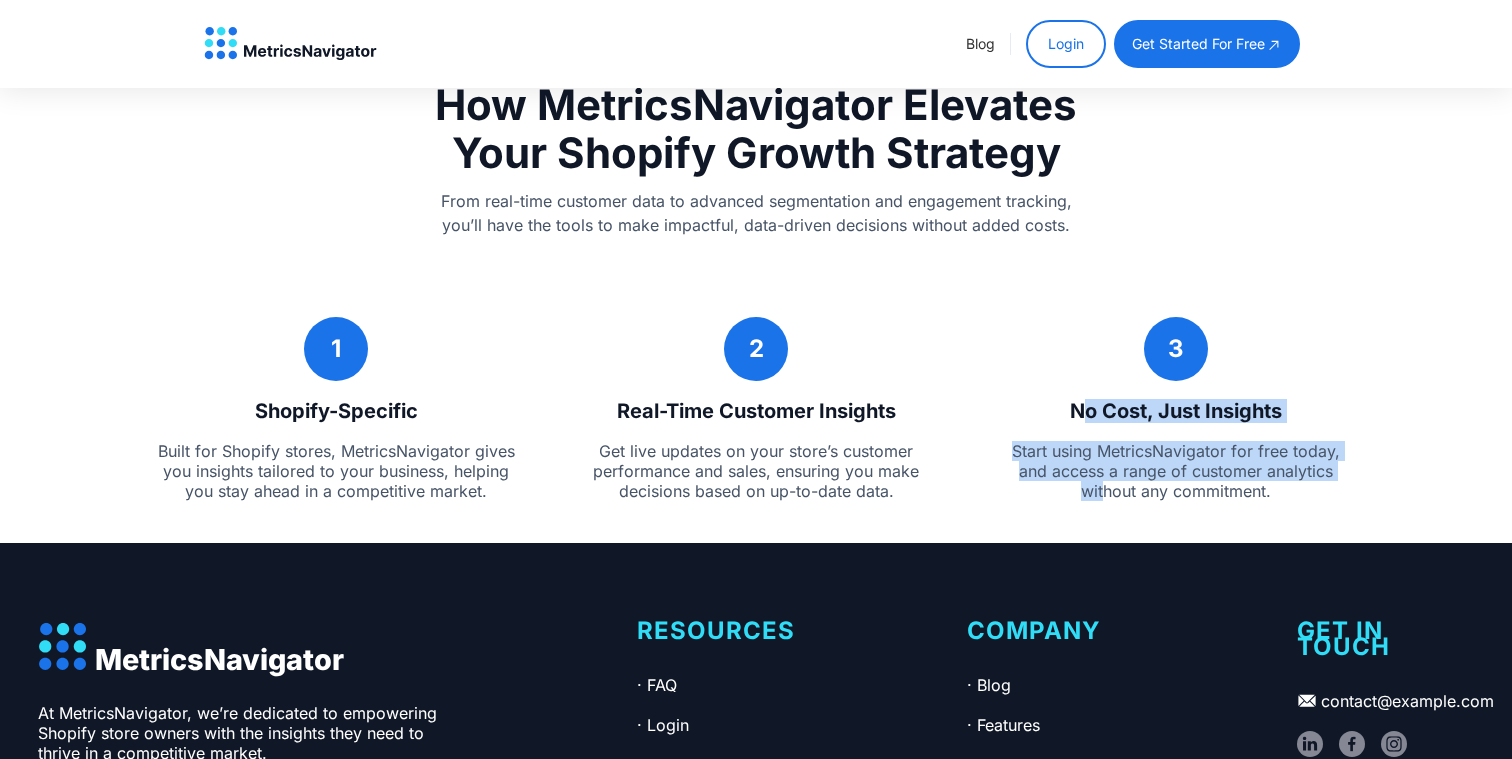 drag, startPoint x: 1314, startPoint y: 480, endPoint x: 1081, endPoint y: 400, distance: 246.35138 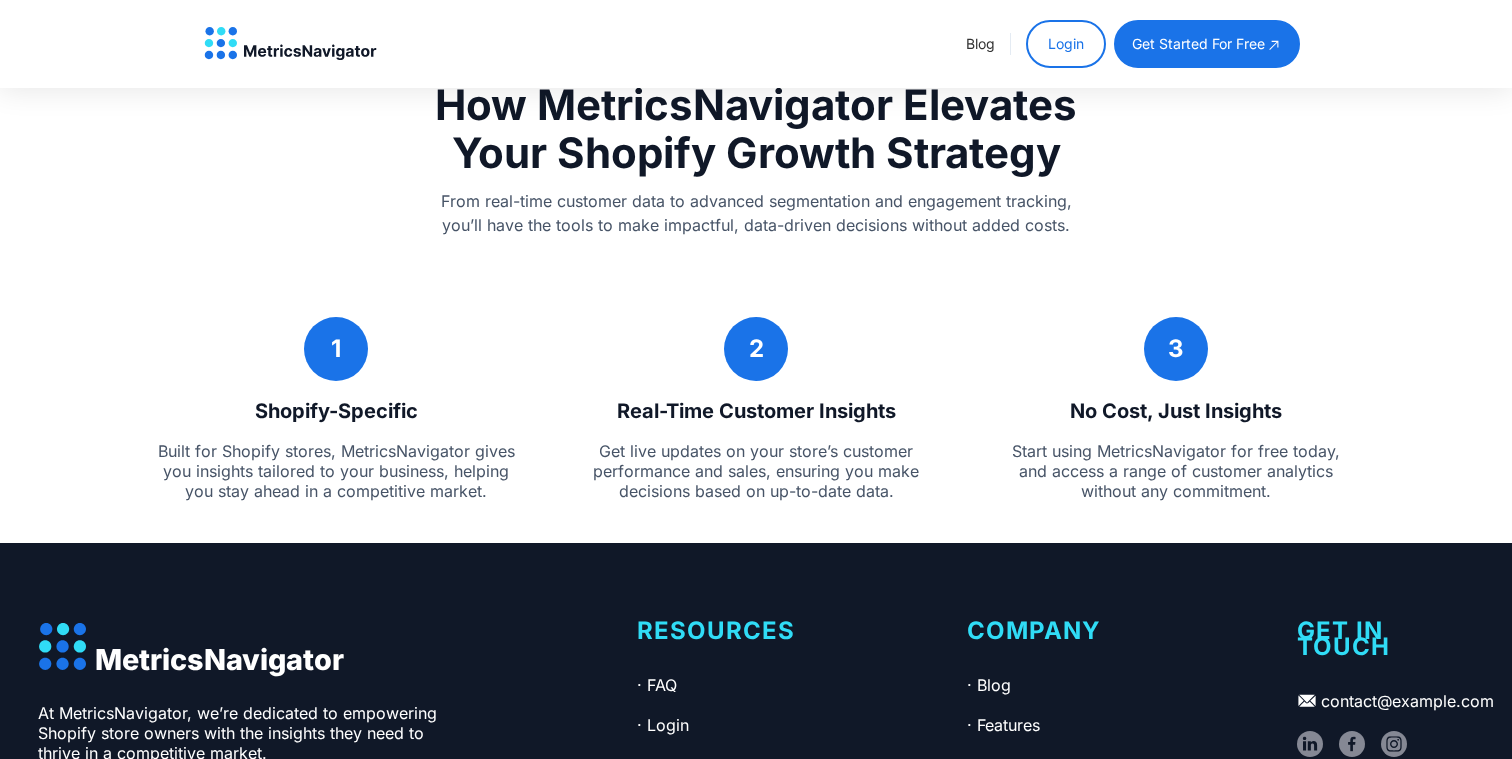 scroll, scrollTop: 3518, scrollLeft: 0, axis: vertical 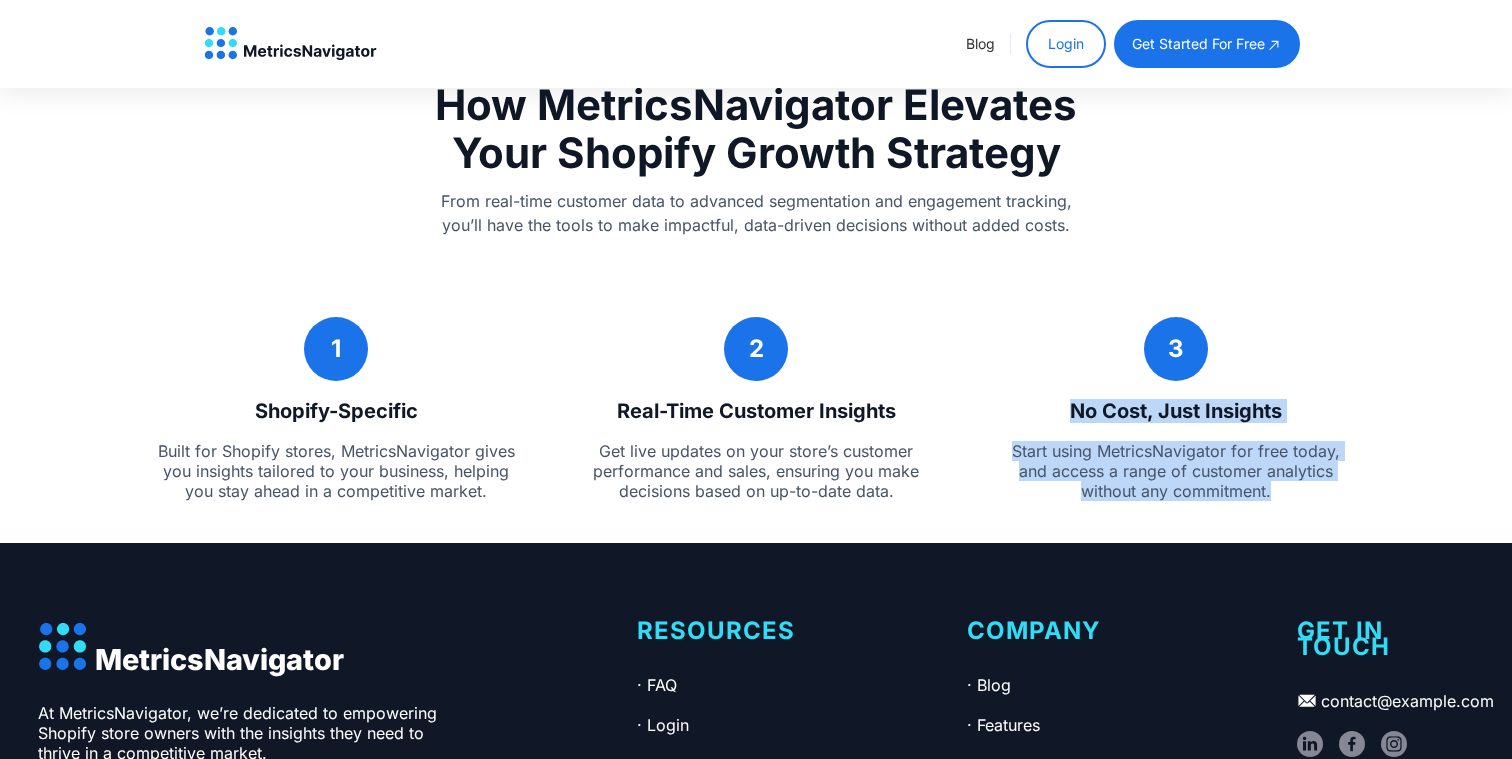 drag, startPoint x: 1075, startPoint y: 406, endPoint x: 1317, endPoint y: 486, distance: 254.88037 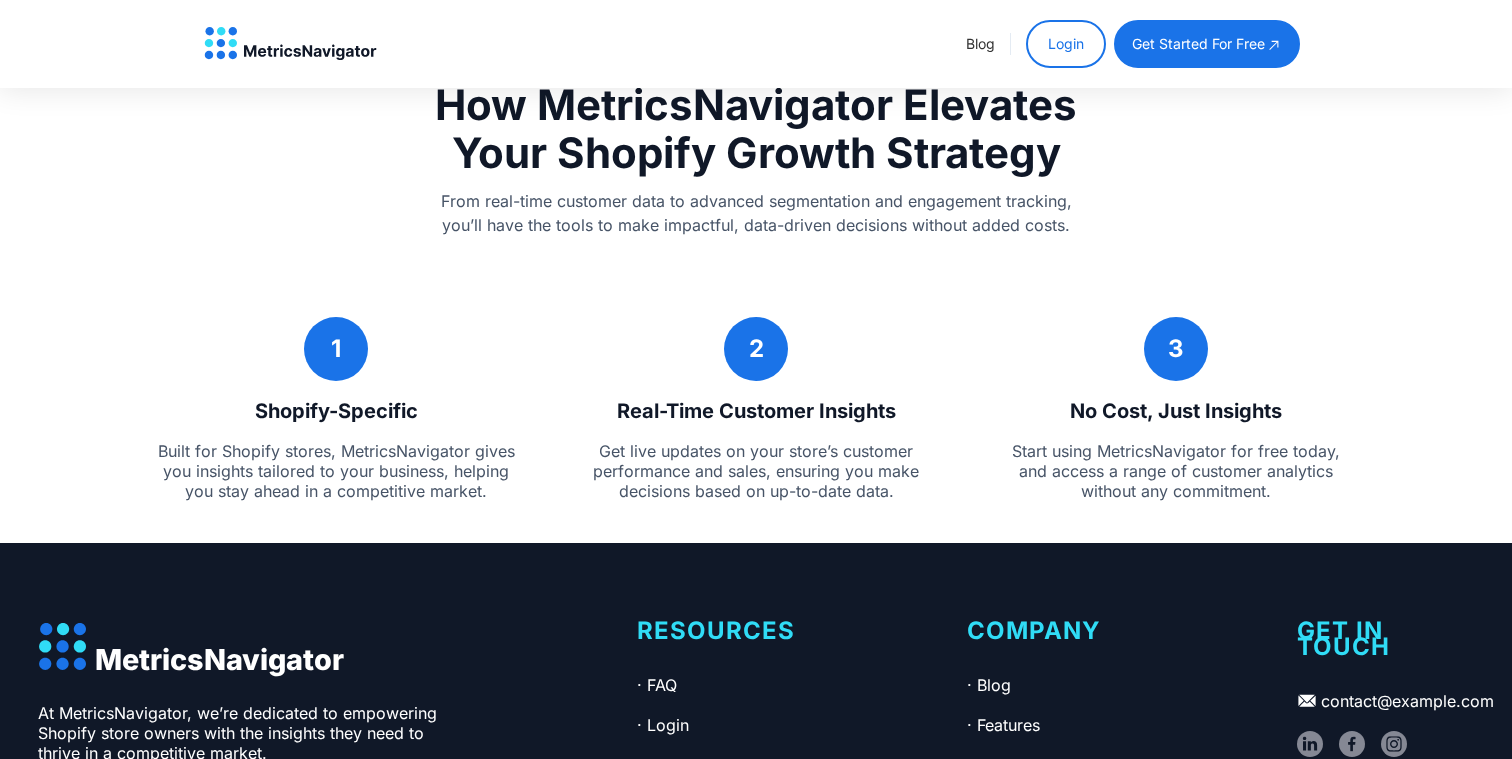 scroll, scrollTop: 3518, scrollLeft: 0, axis: vertical 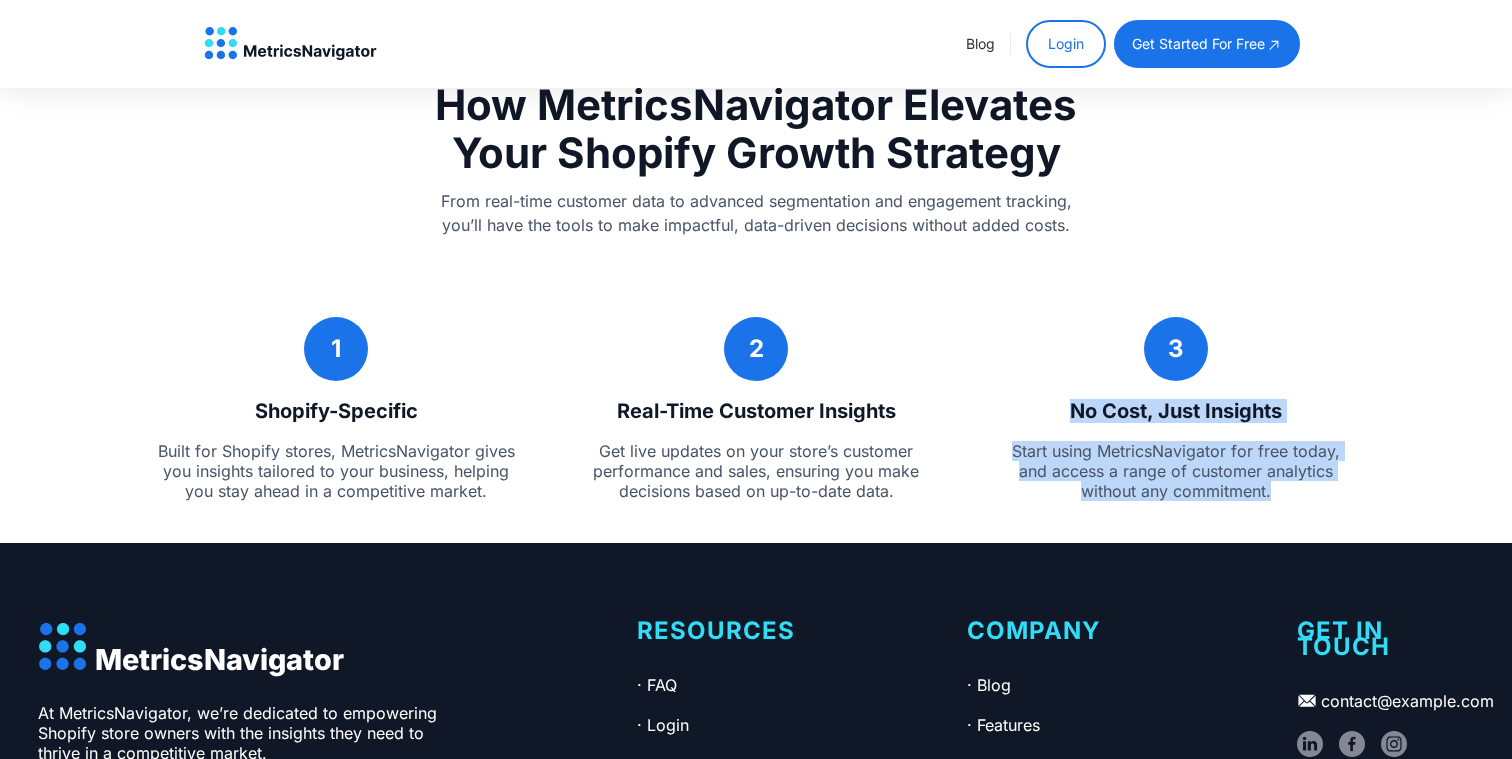 drag, startPoint x: 1245, startPoint y: 489, endPoint x: 1060, endPoint y: 401, distance: 204.86337 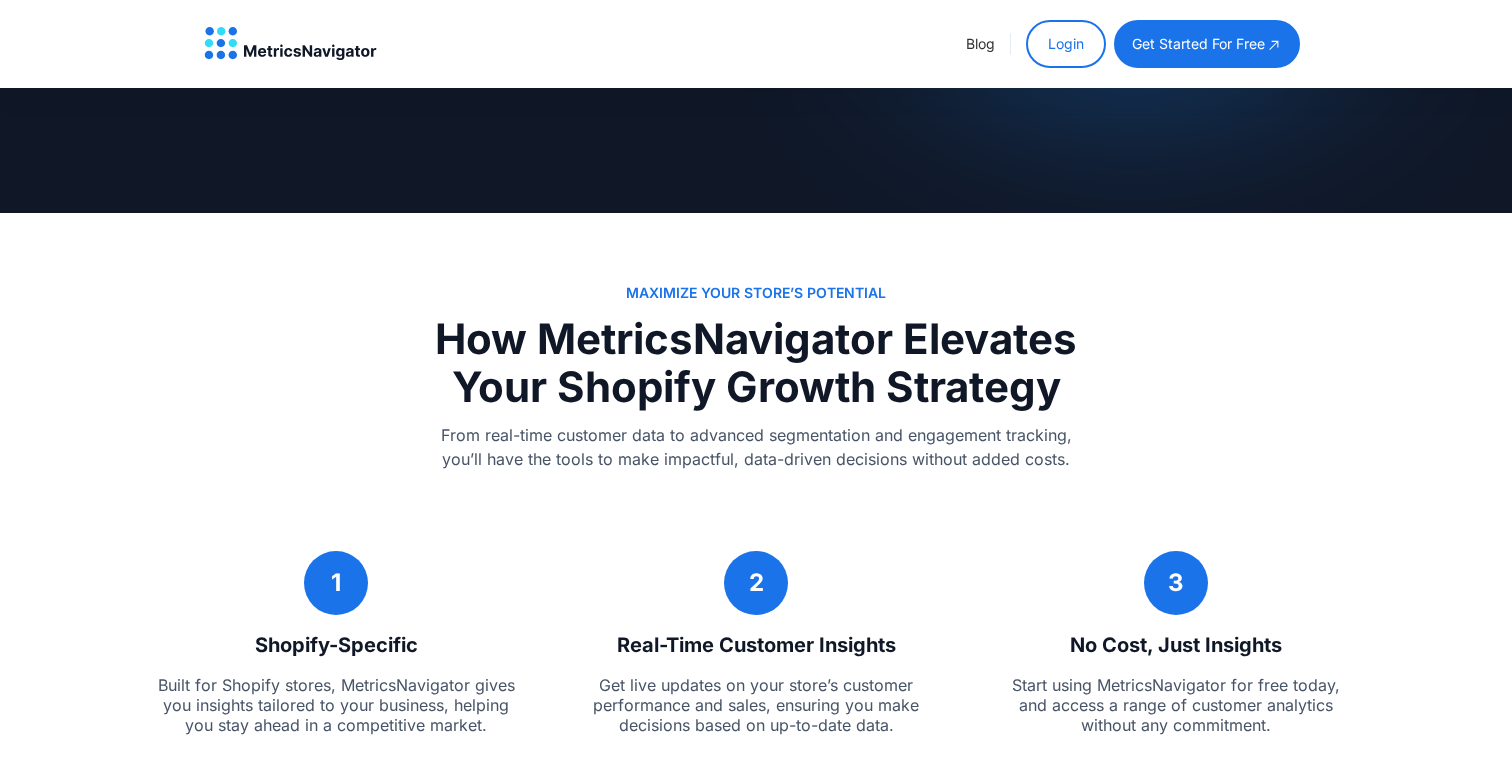 scroll, scrollTop: 3210, scrollLeft: 0, axis: vertical 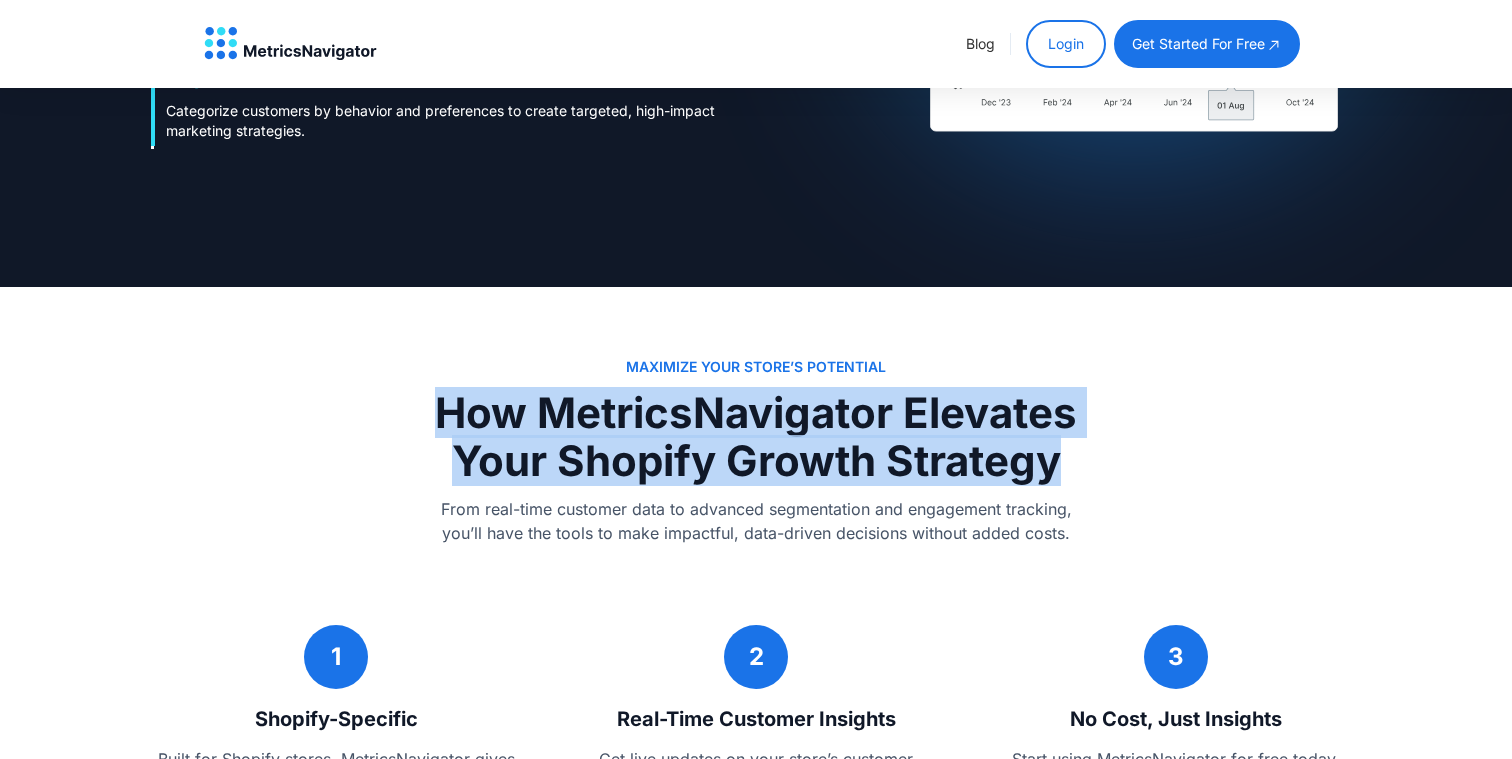 drag, startPoint x: 439, startPoint y: 404, endPoint x: 1064, endPoint y: 470, distance: 628.47516 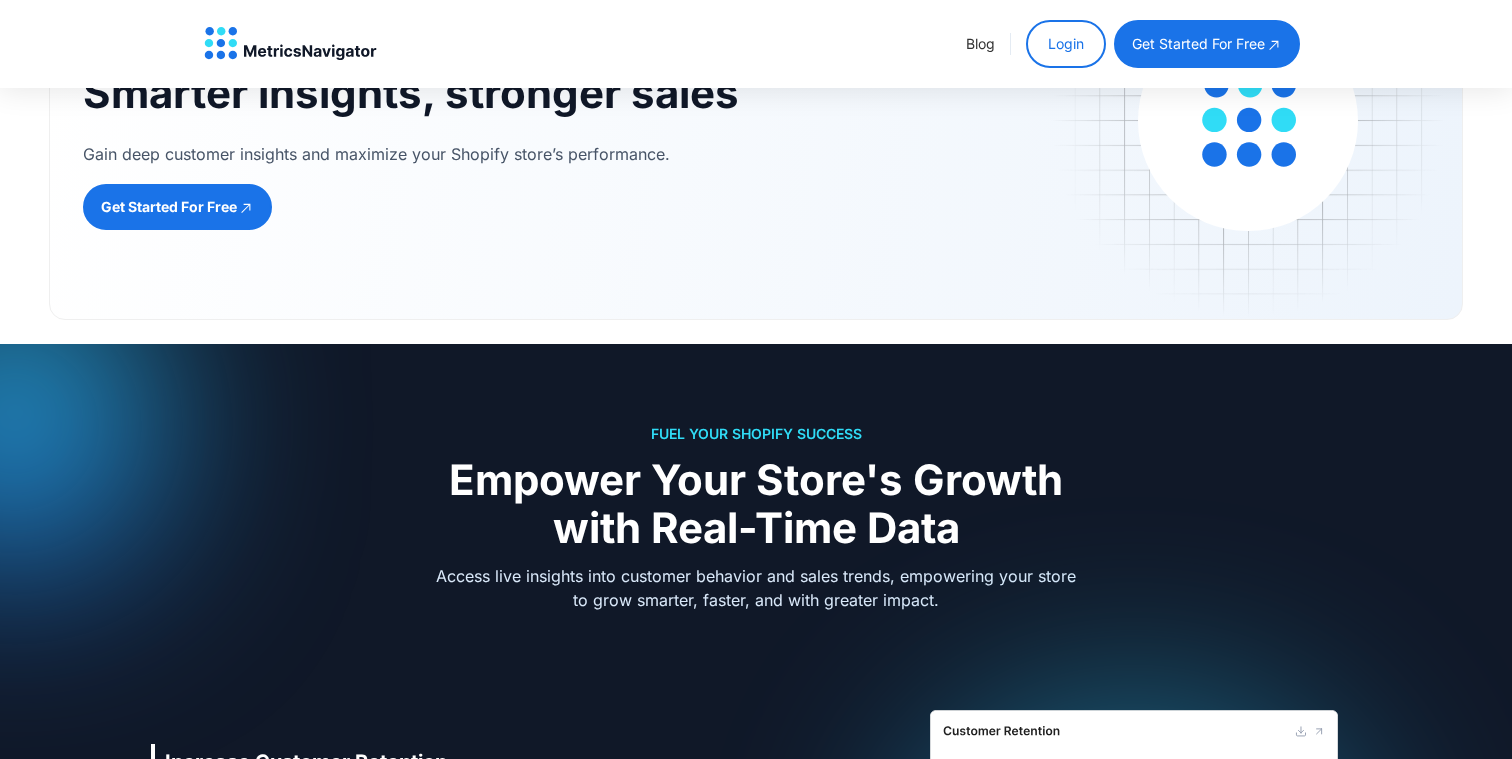 scroll, scrollTop: 2212, scrollLeft: 0, axis: vertical 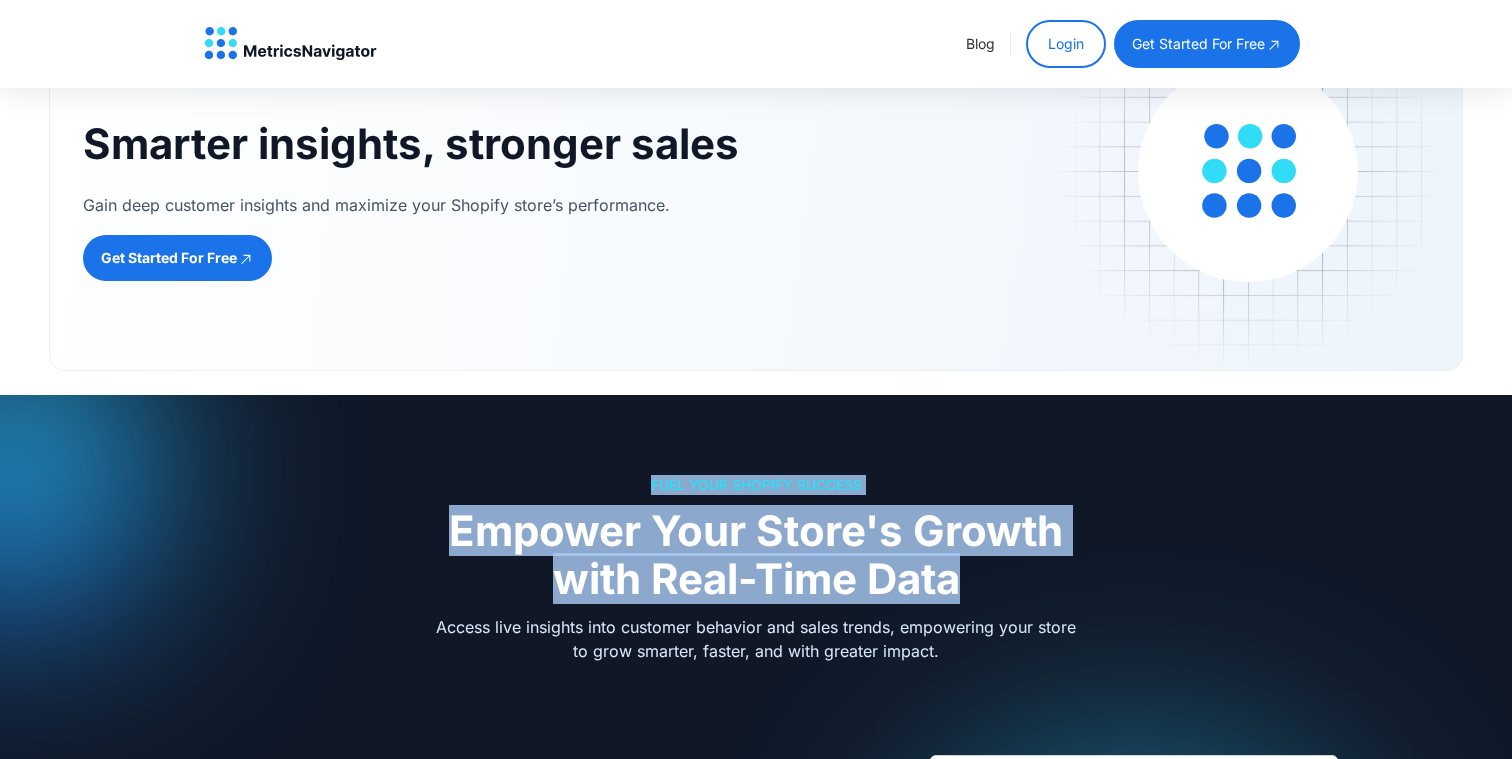 drag, startPoint x: 652, startPoint y: 482, endPoint x: 1004, endPoint y: 592, distance: 368.7872 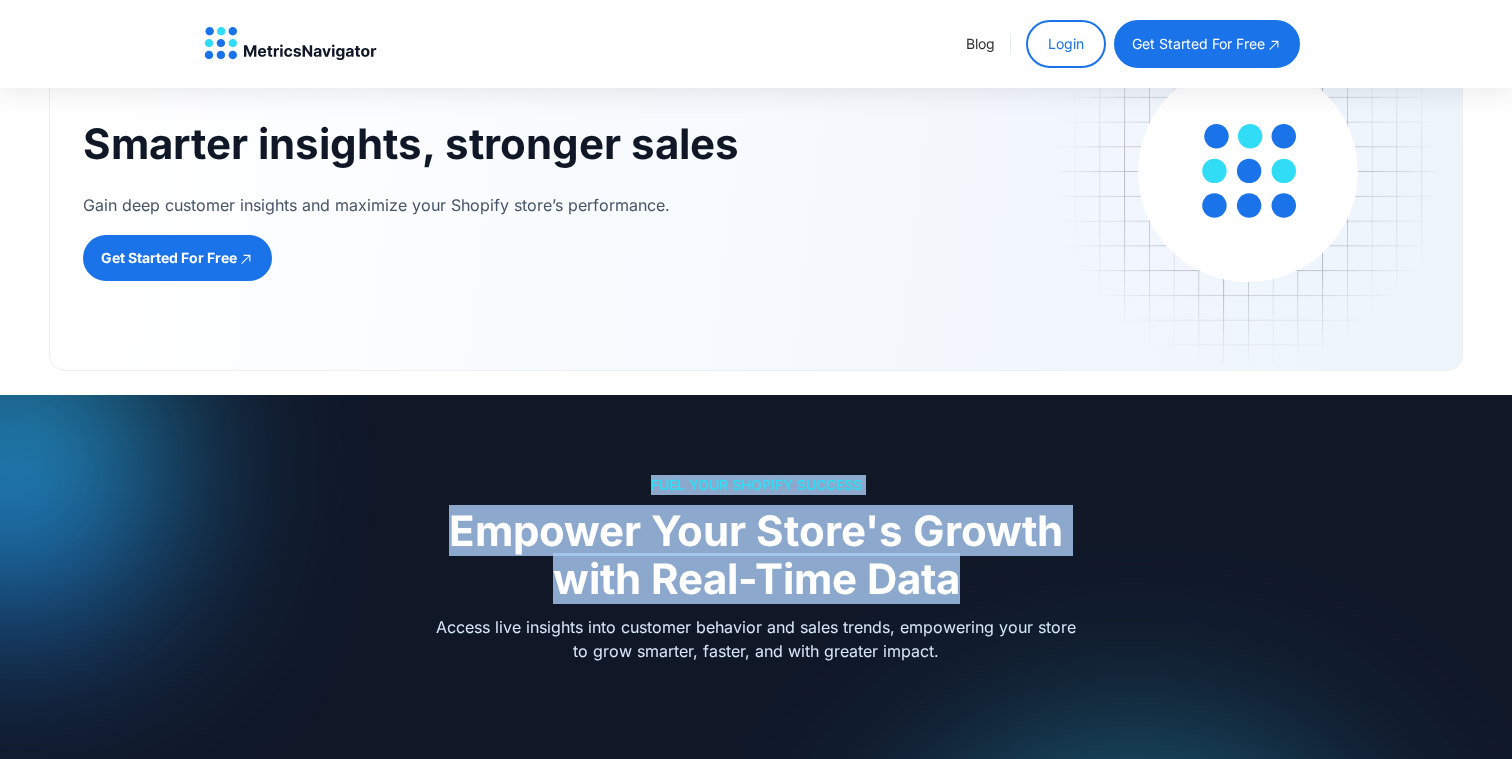 click on "Empower Your Store's Growth with Real-Time Data" at bounding box center [756, 555] 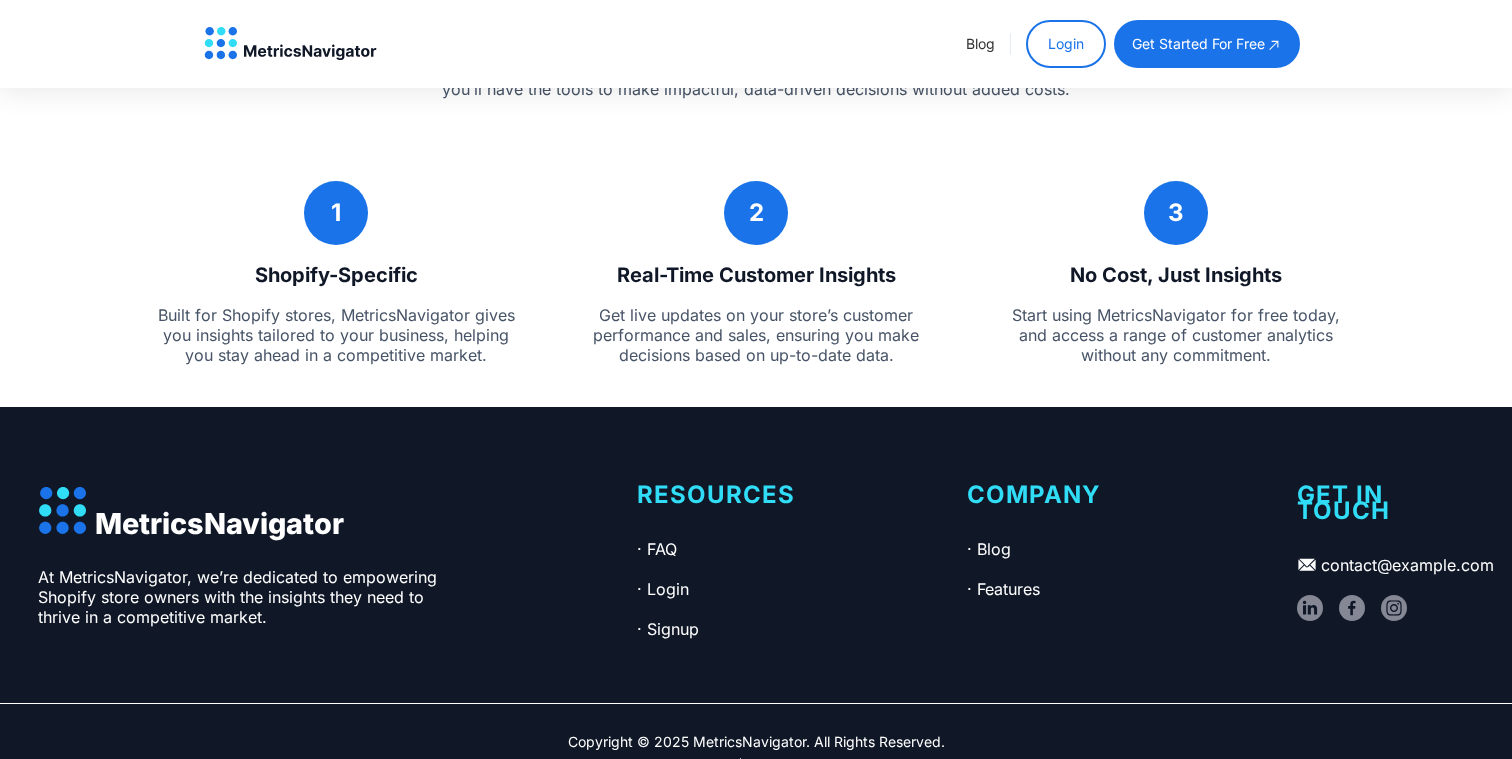 scroll, scrollTop: 3710, scrollLeft: 0, axis: vertical 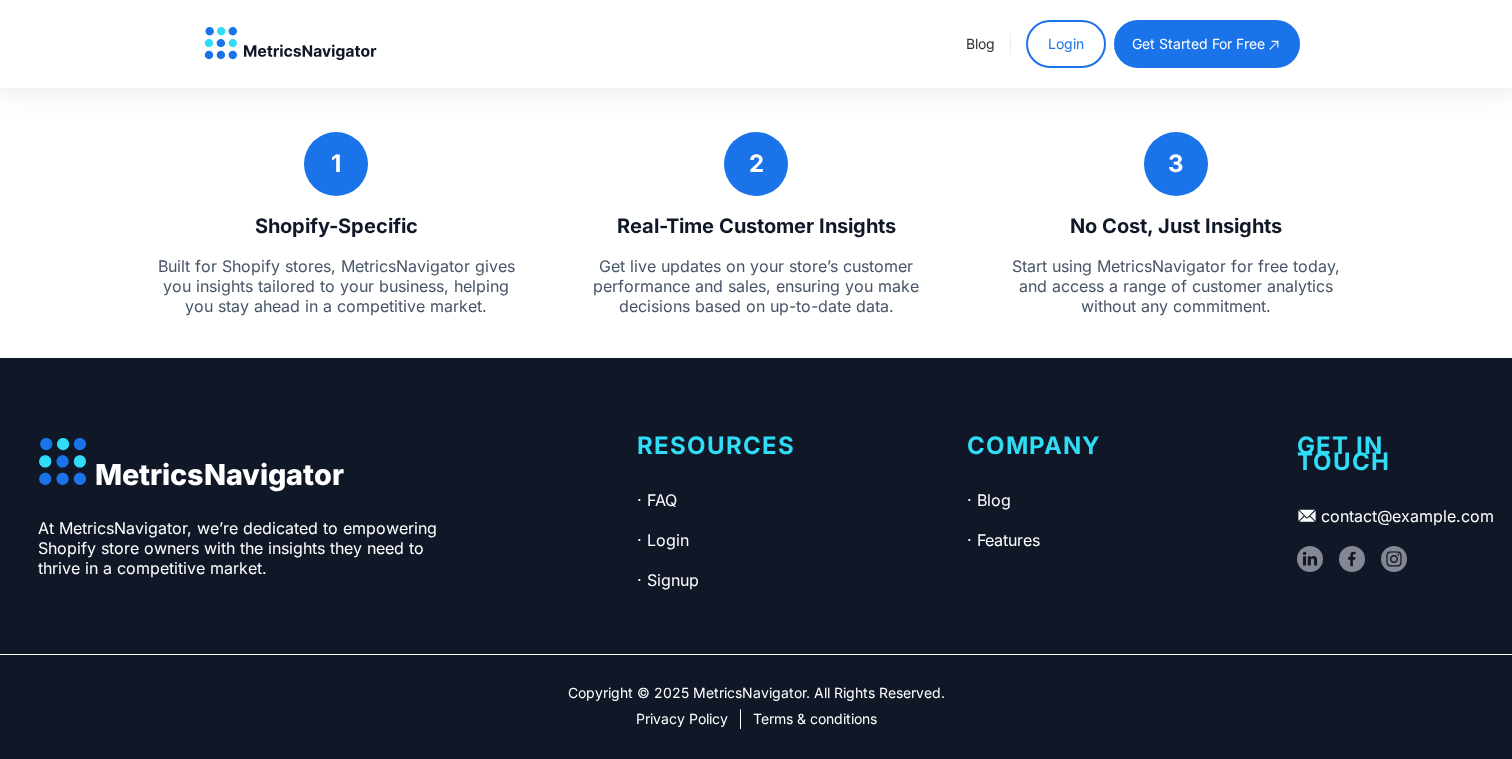 click on "Copyright © 2025 MetricsNavigator. All Rights Reserved." at bounding box center (756, 693) 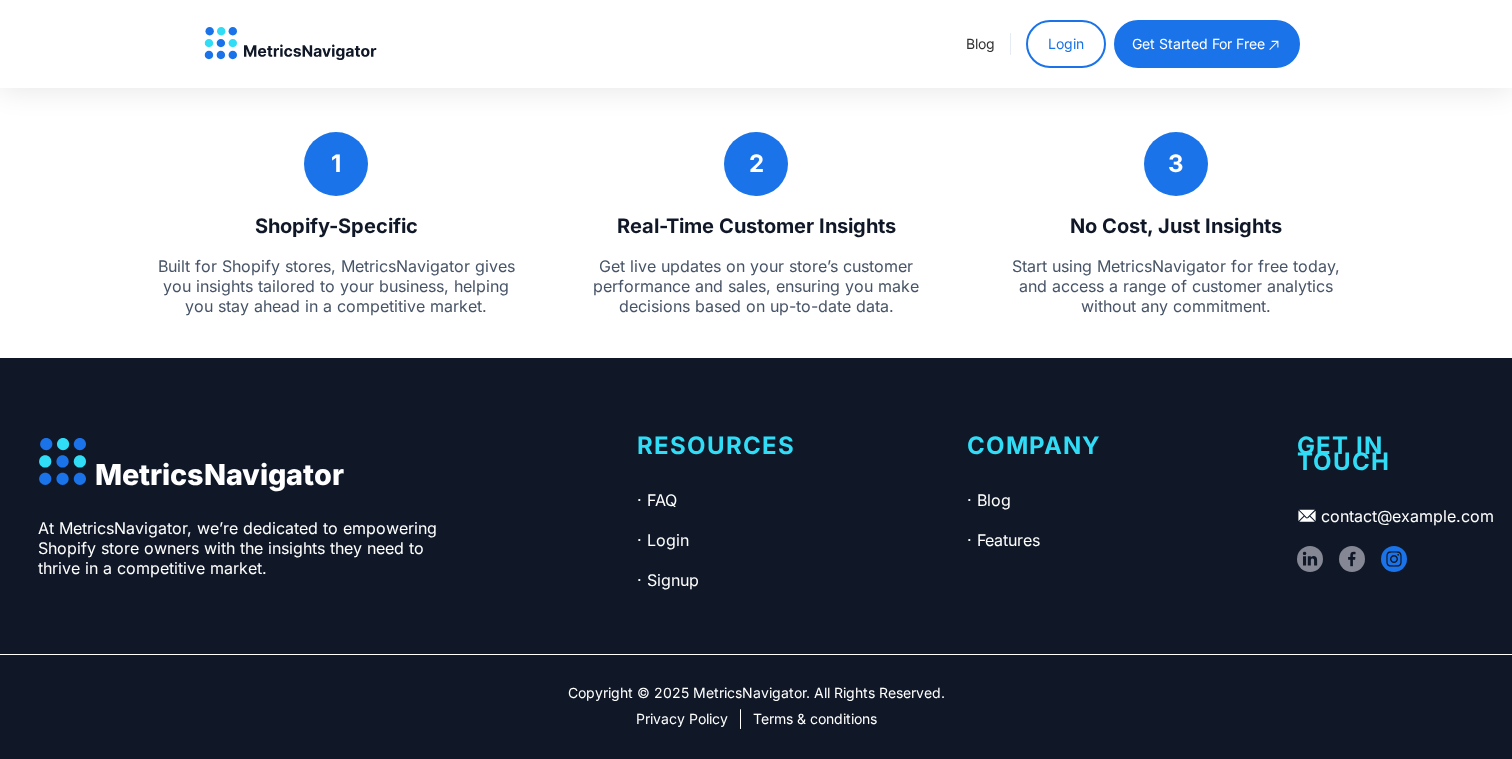 scroll, scrollTop: 3710, scrollLeft: 0, axis: vertical 